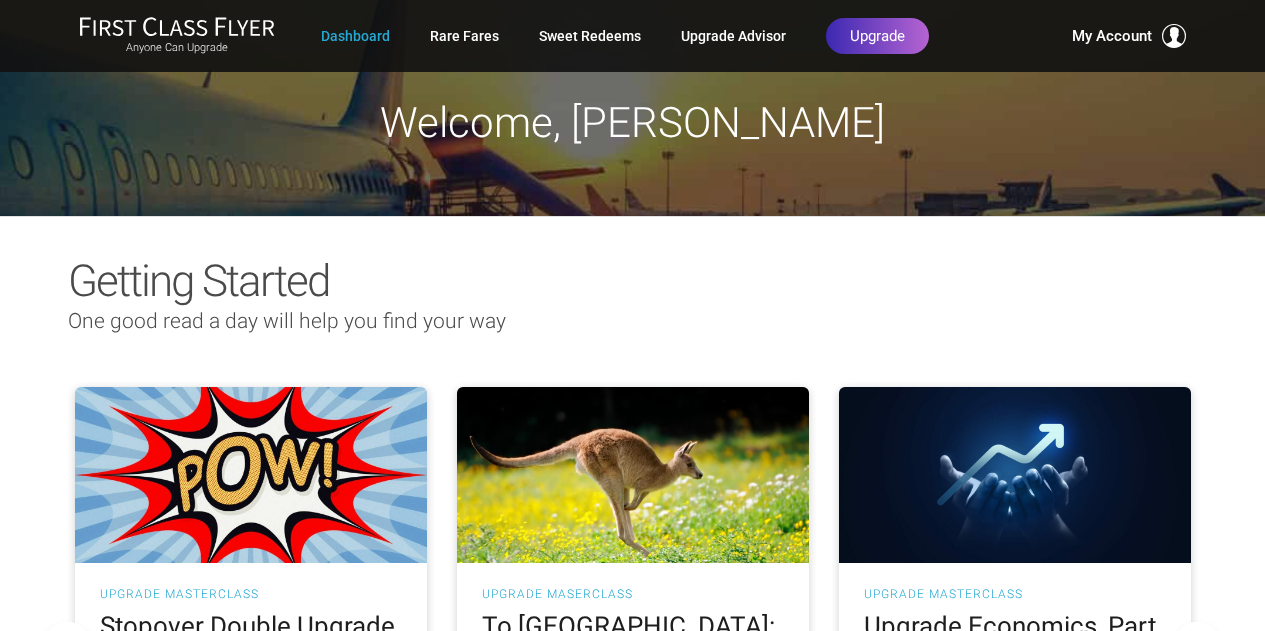 scroll, scrollTop: 0, scrollLeft: 0, axis: both 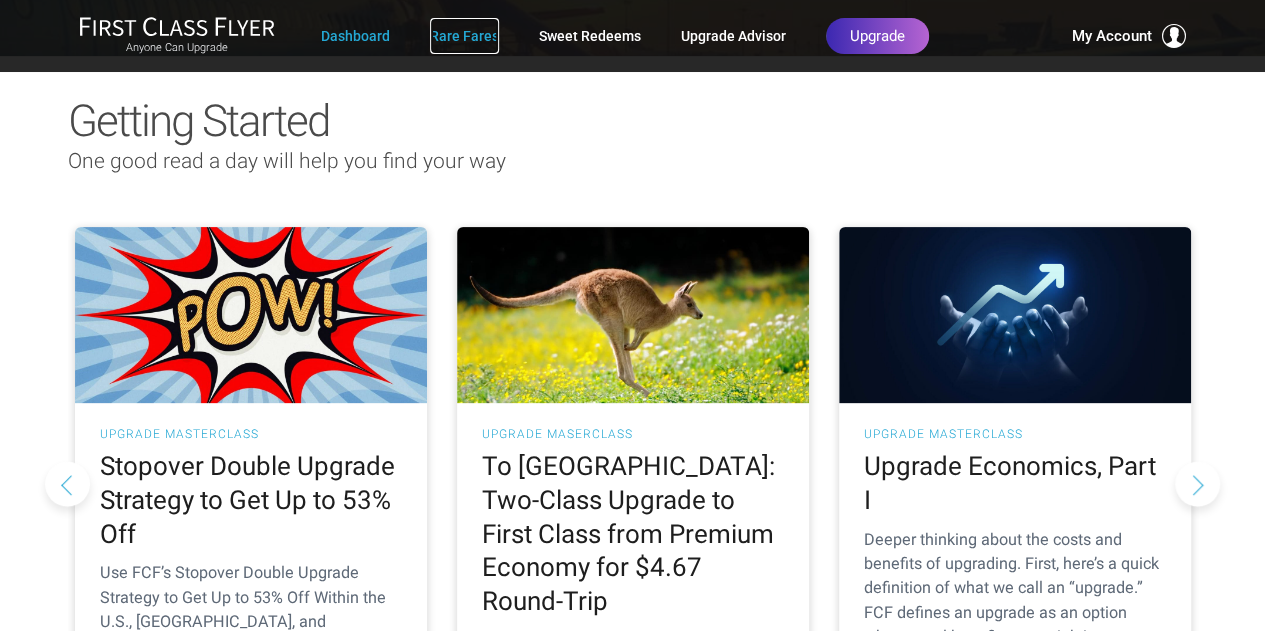 click on "Rare Fares" at bounding box center [464, 36] 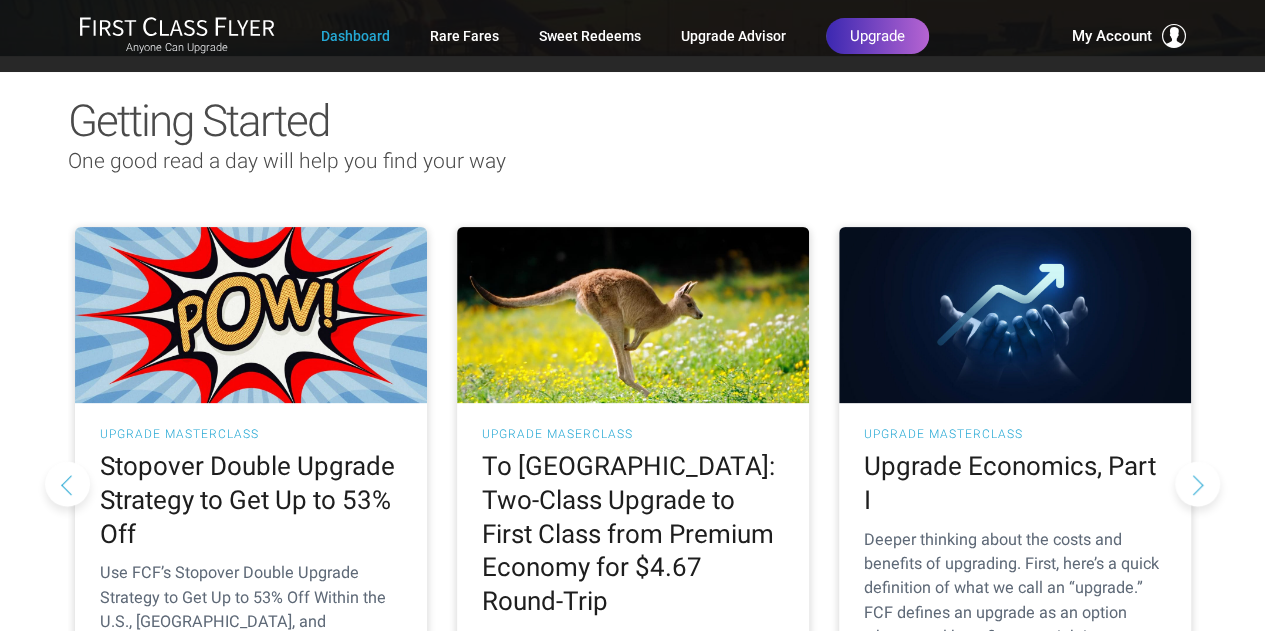 click on "Anyone Can Upgrade
Dashboard
Rare Fares
Sweet Redeems
Upgrade Advisor
Profile Log Out Upgrade
My Account
John Huels Gold since February 2015 Upgrade
Account
Billing
Membership
Contact Us
Help
Log Out" at bounding box center (632, 36) 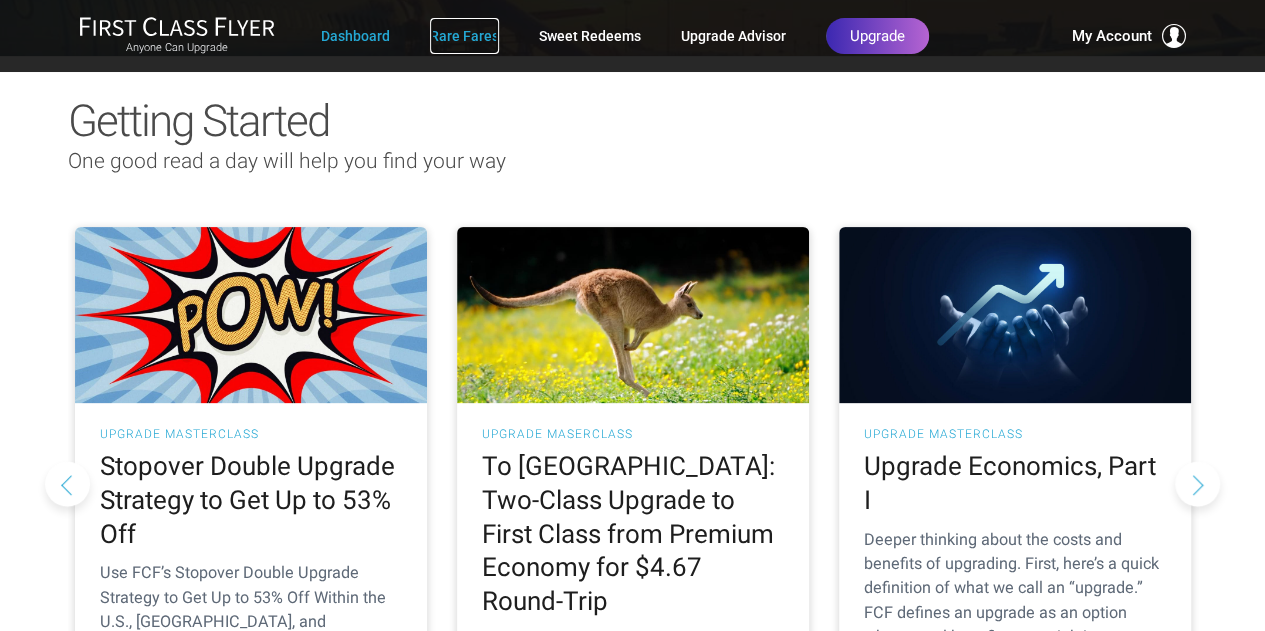 click on "Rare Fares" at bounding box center (464, 36) 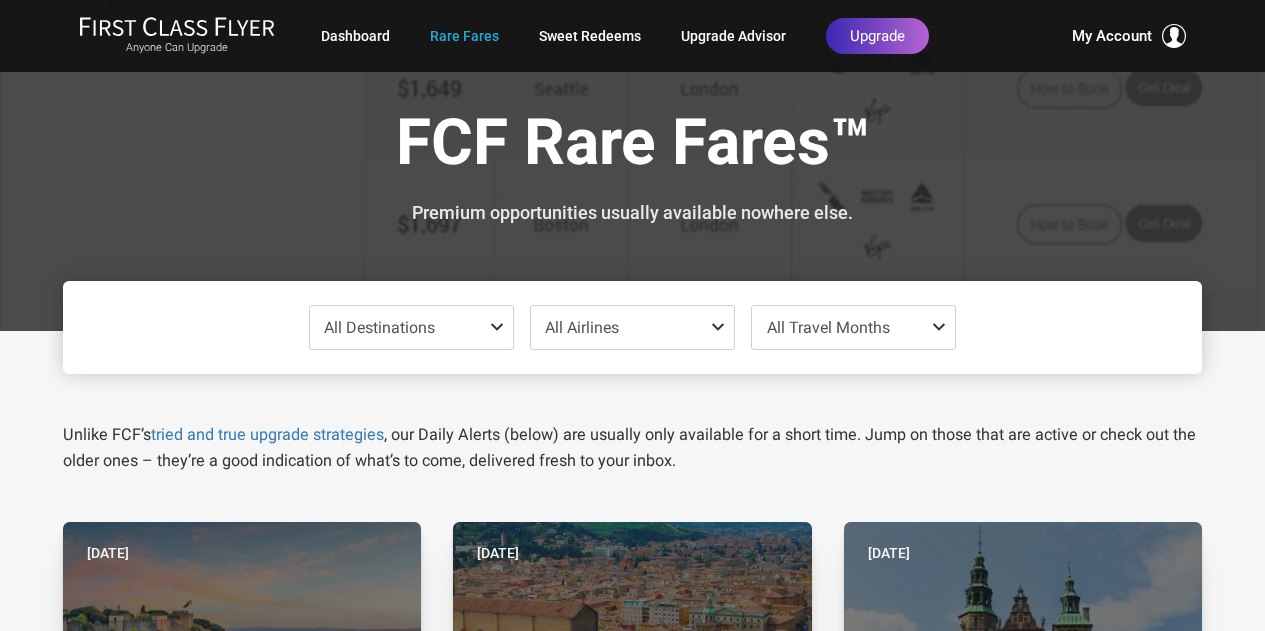 scroll, scrollTop: 0, scrollLeft: 0, axis: both 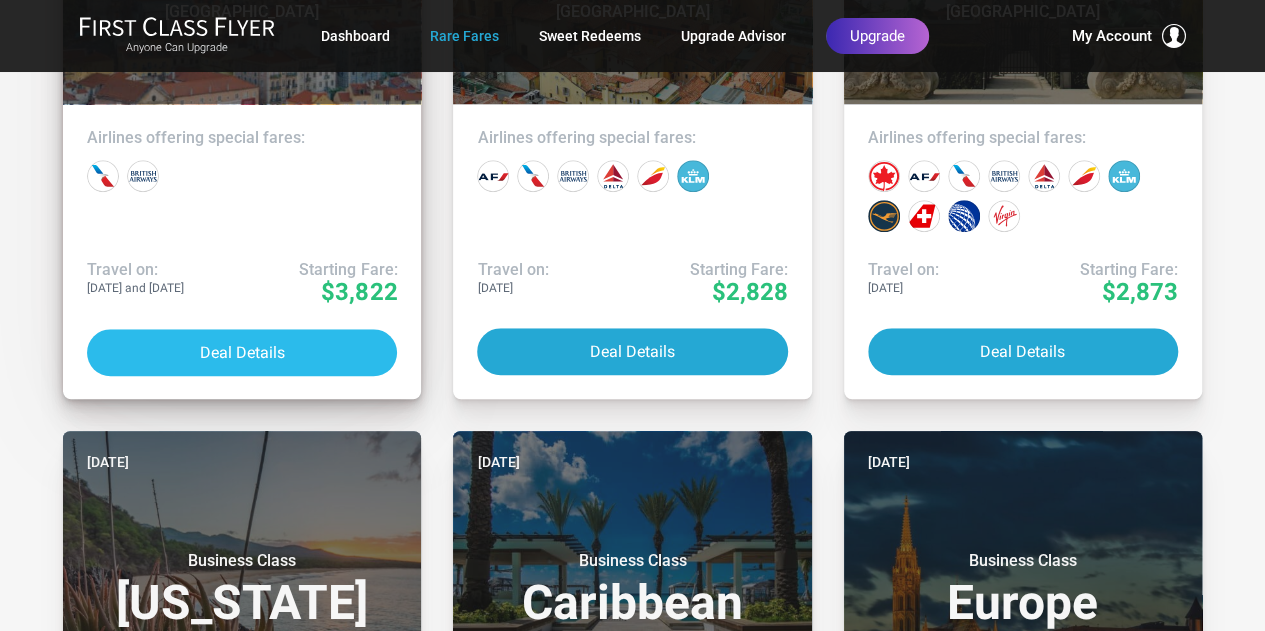 click on "Deal Details" at bounding box center [242, 352] 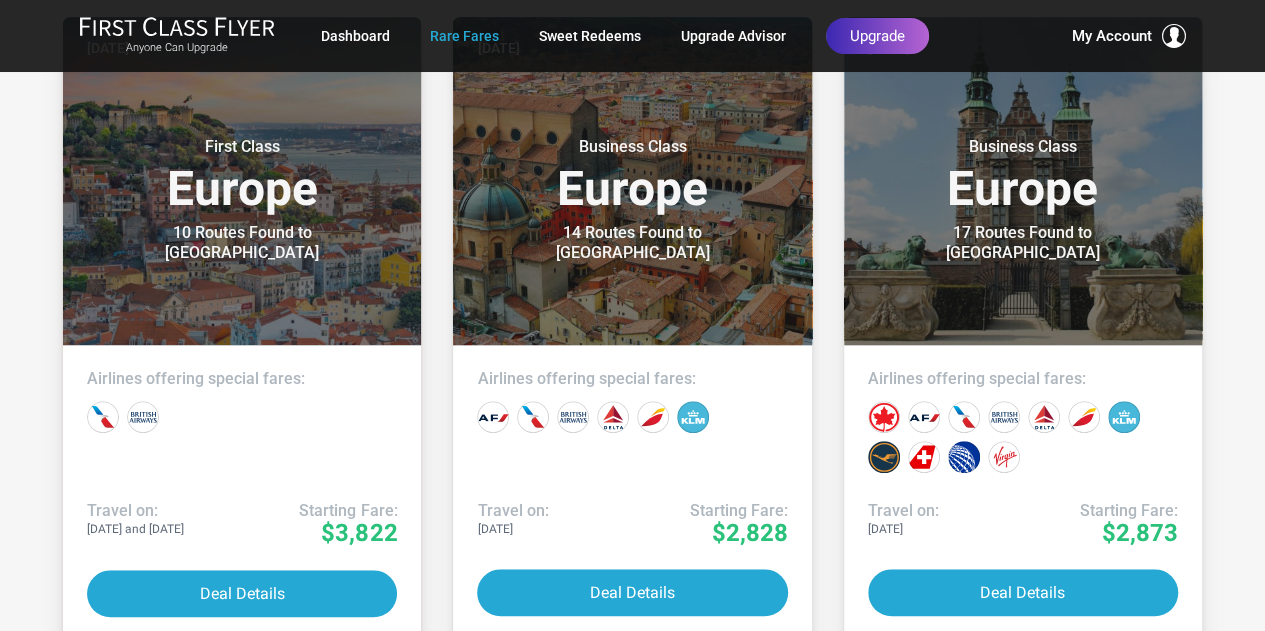 scroll, scrollTop: 556, scrollLeft: 0, axis: vertical 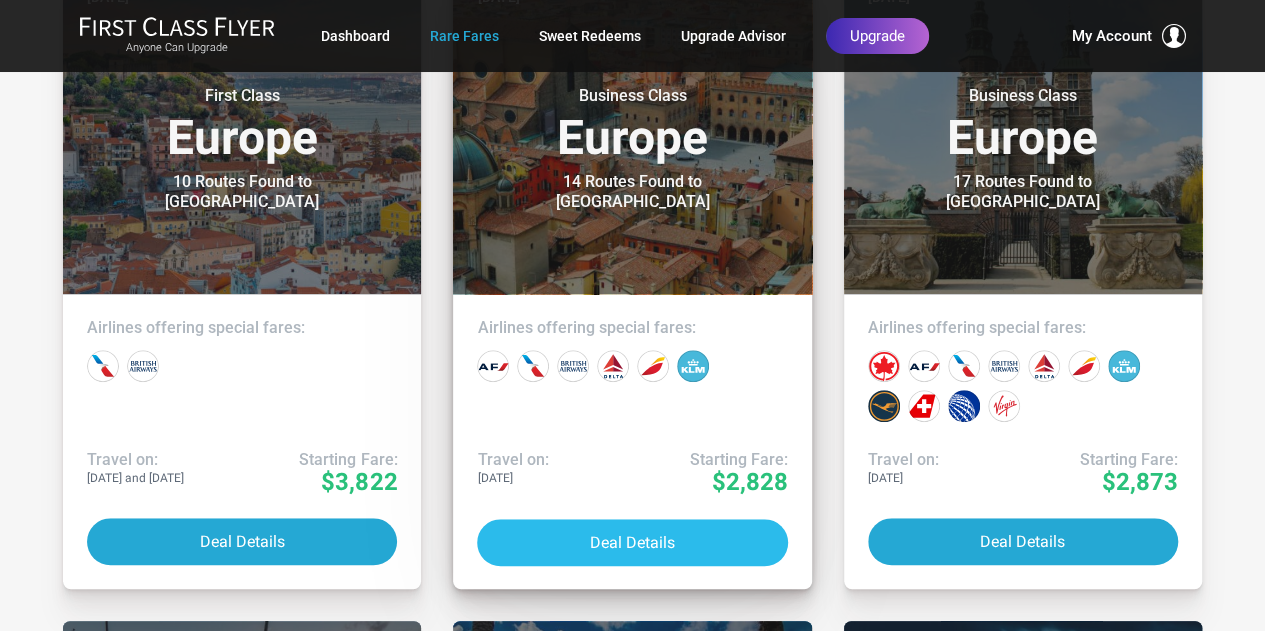 click on "Deal Details" at bounding box center [632, 542] 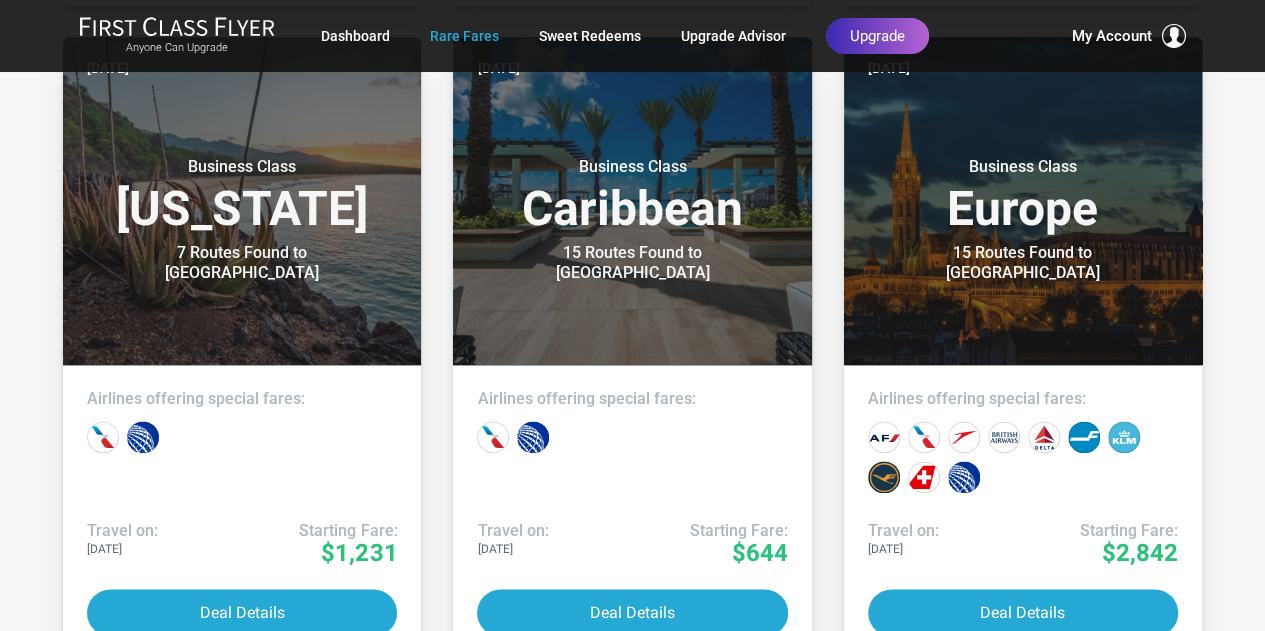 scroll, scrollTop: 1145, scrollLeft: 0, axis: vertical 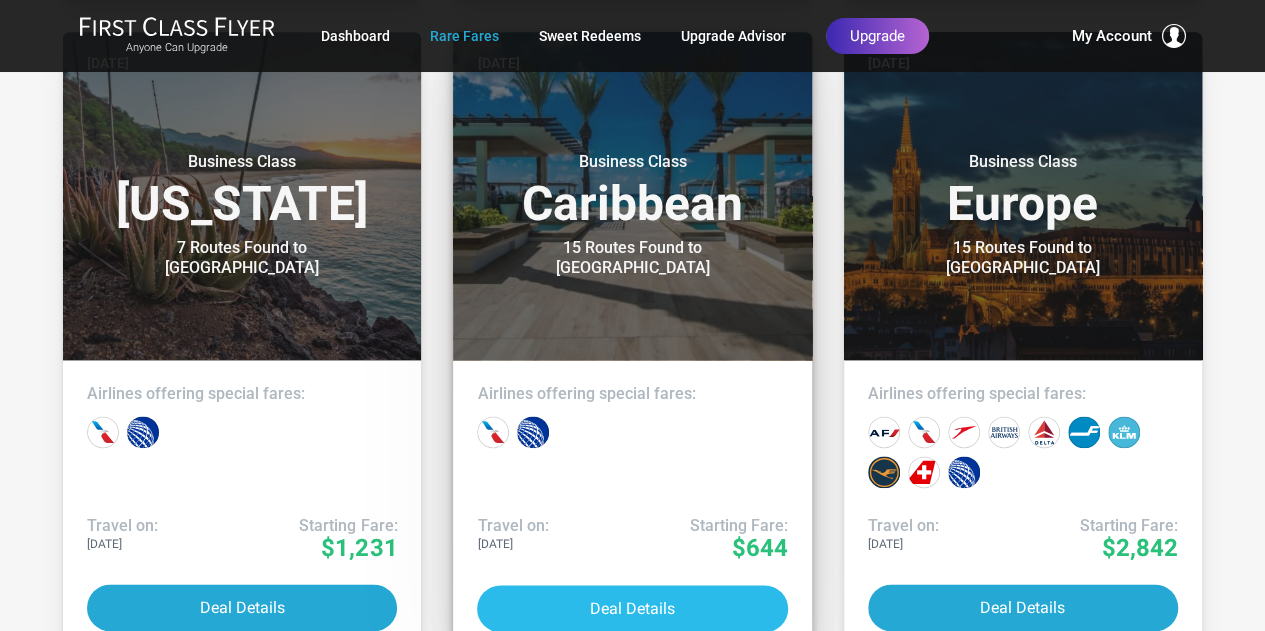 click on "Deal Details" at bounding box center (632, 608) 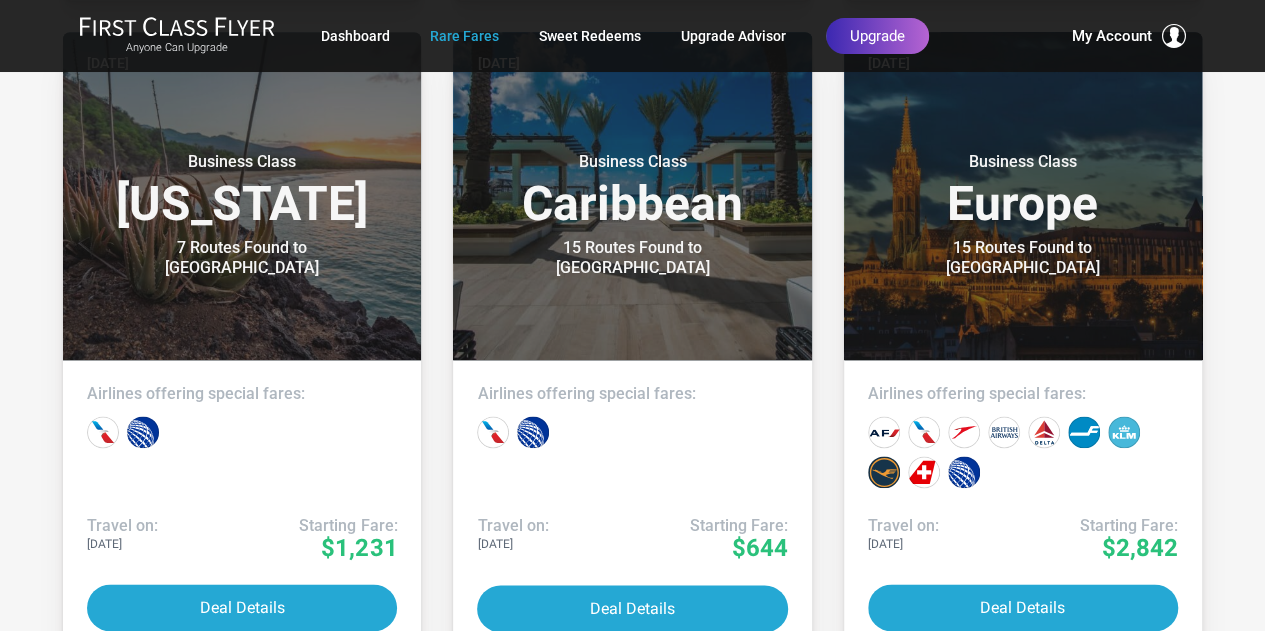 scroll, scrollTop: 1222, scrollLeft: 0, axis: vertical 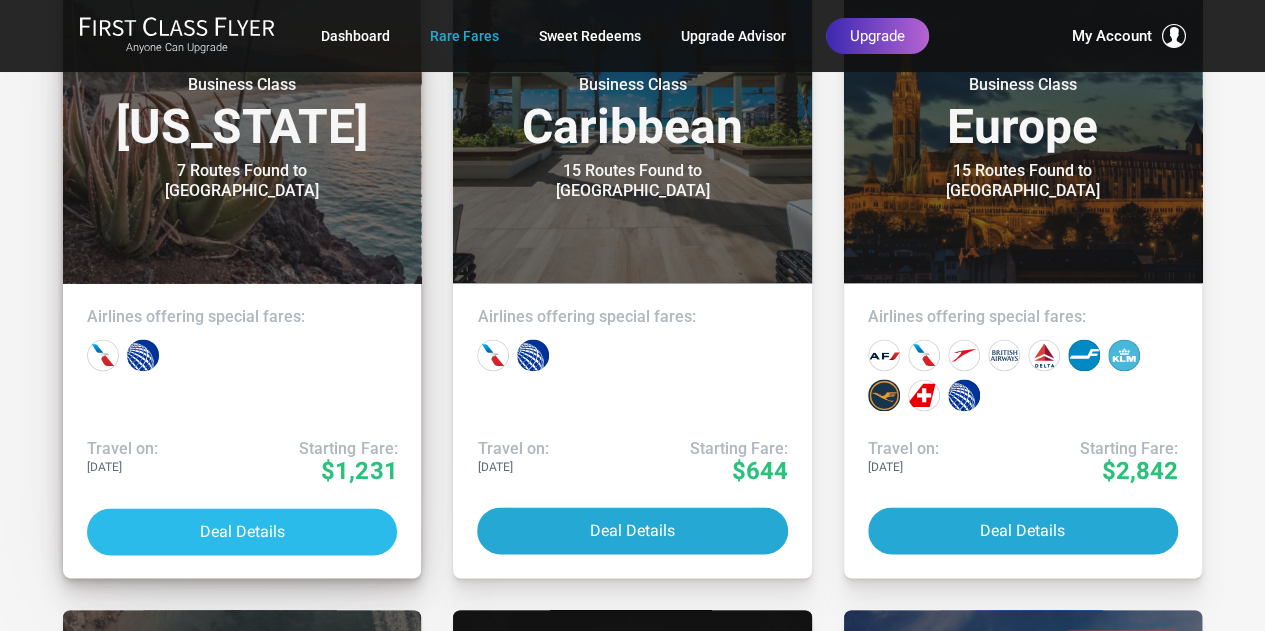 click on "Deal Details" at bounding box center (242, 531) 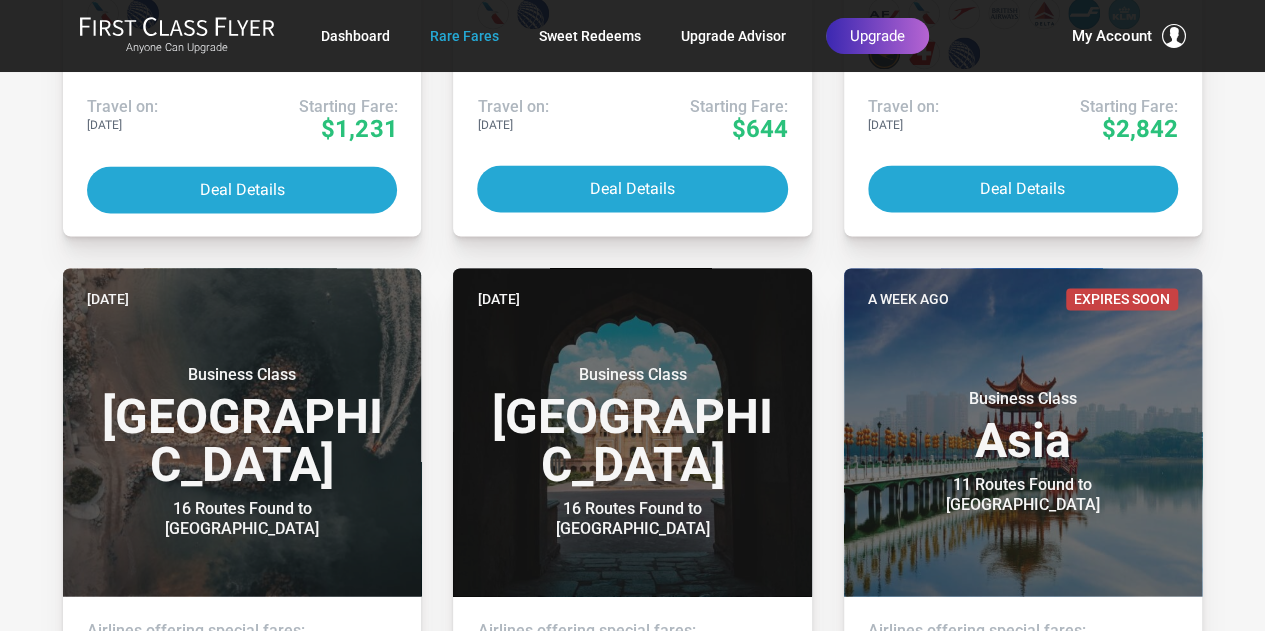 scroll, scrollTop: 1346, scrollLeft: 0, axis: vertical 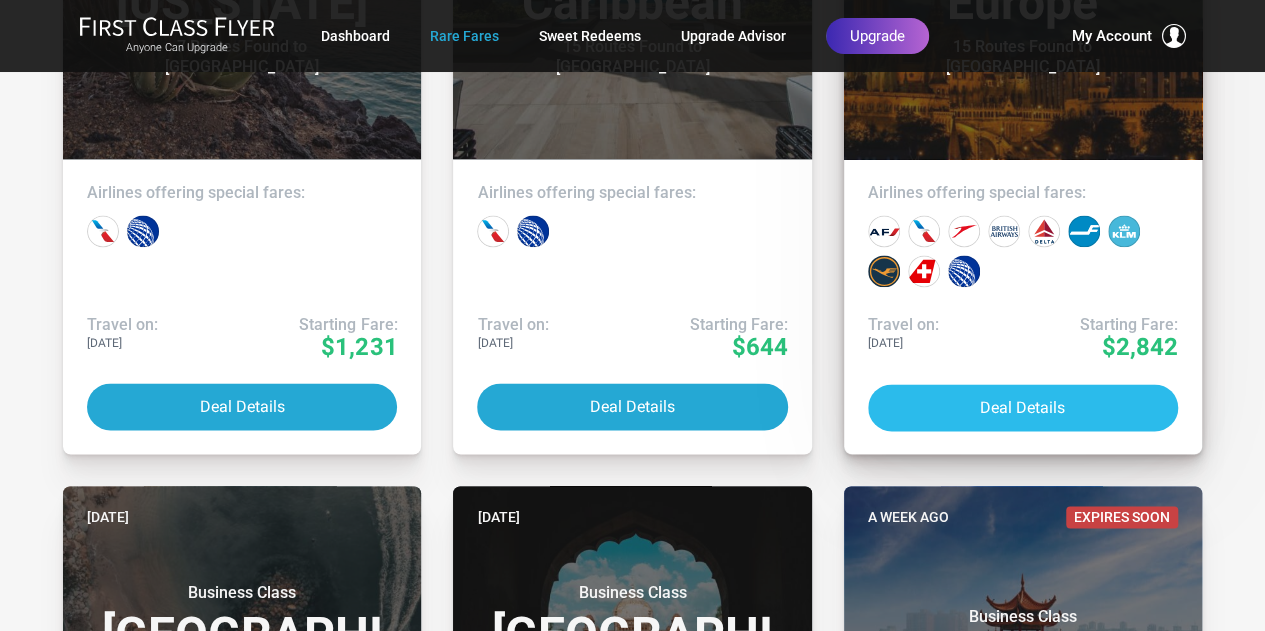 click on "Deal Details" at bounding box center [1023, 407] 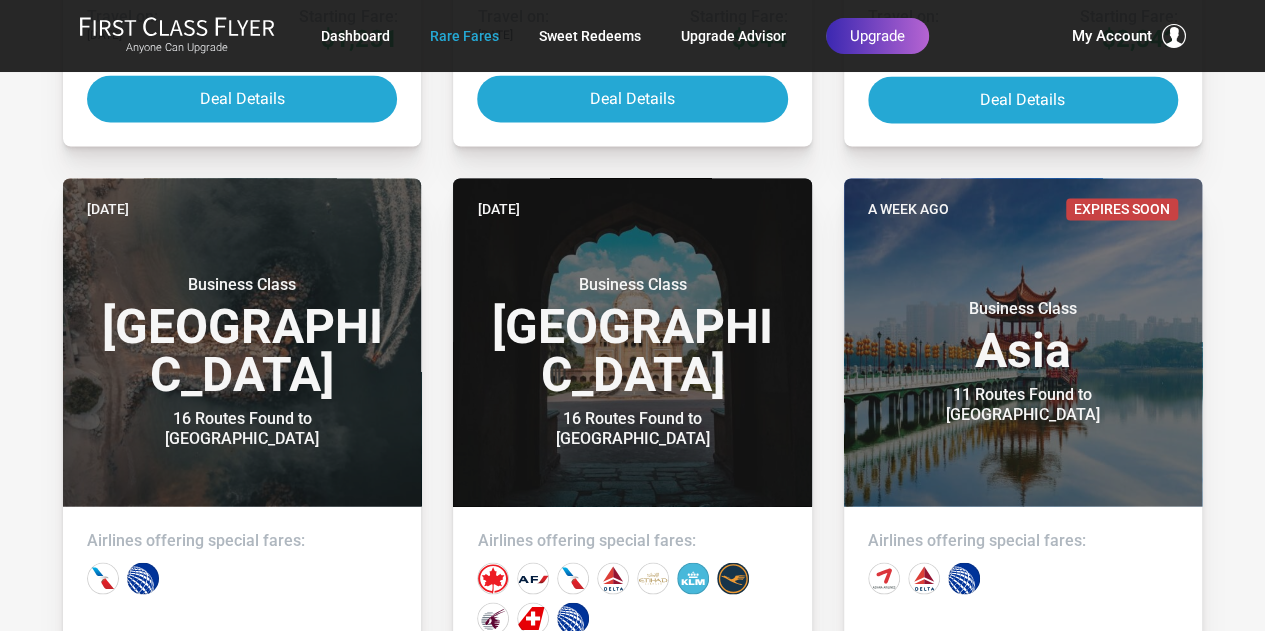 scroll, scrollTop: 1793, scrollLeft: 0, axis: vertical 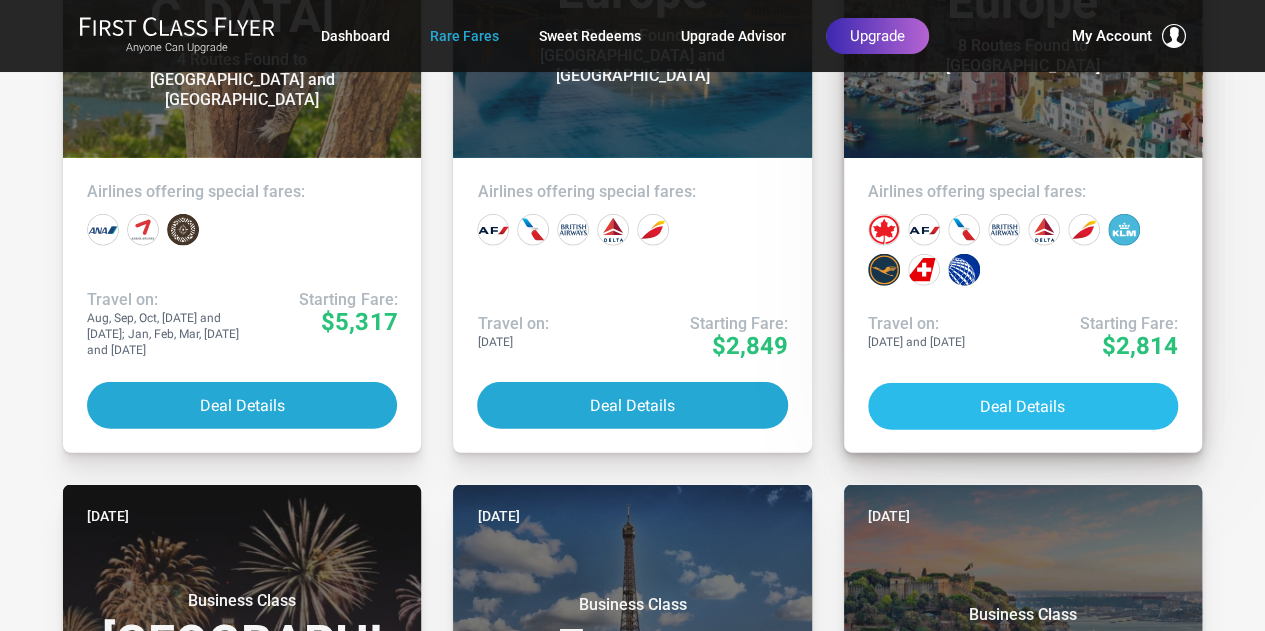 click on "Deal Details" at bounding box center (1023, 406) 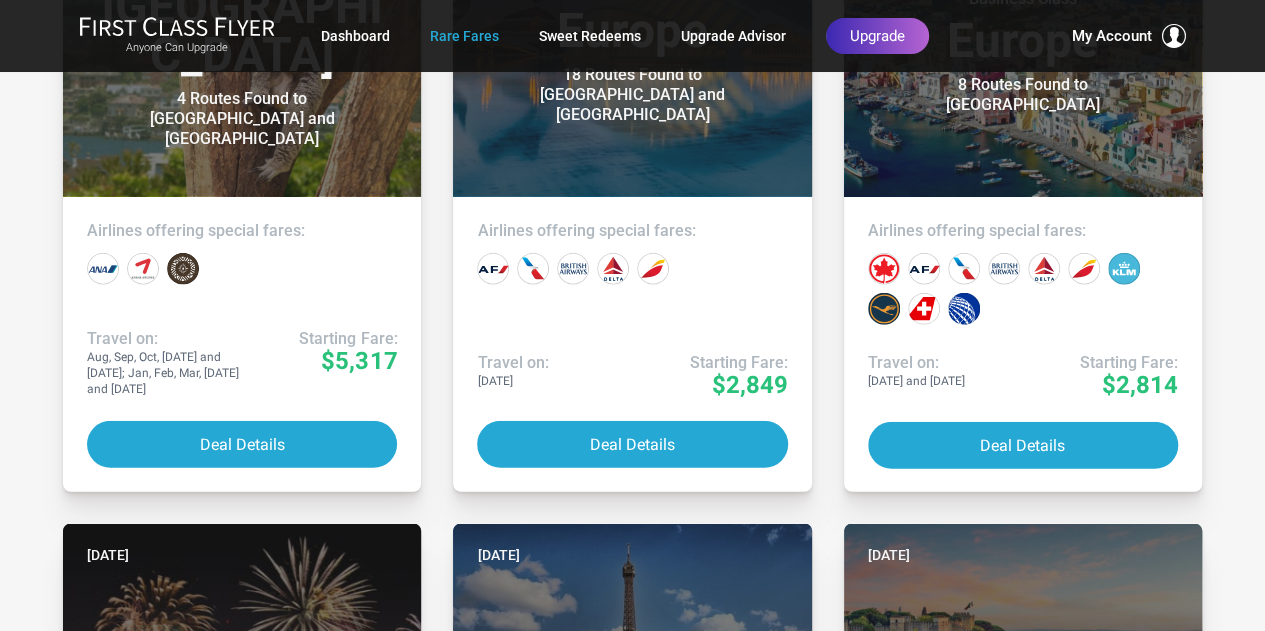 scroll, scrollTop: 2625, scrollLeft: 0, axis: vertical 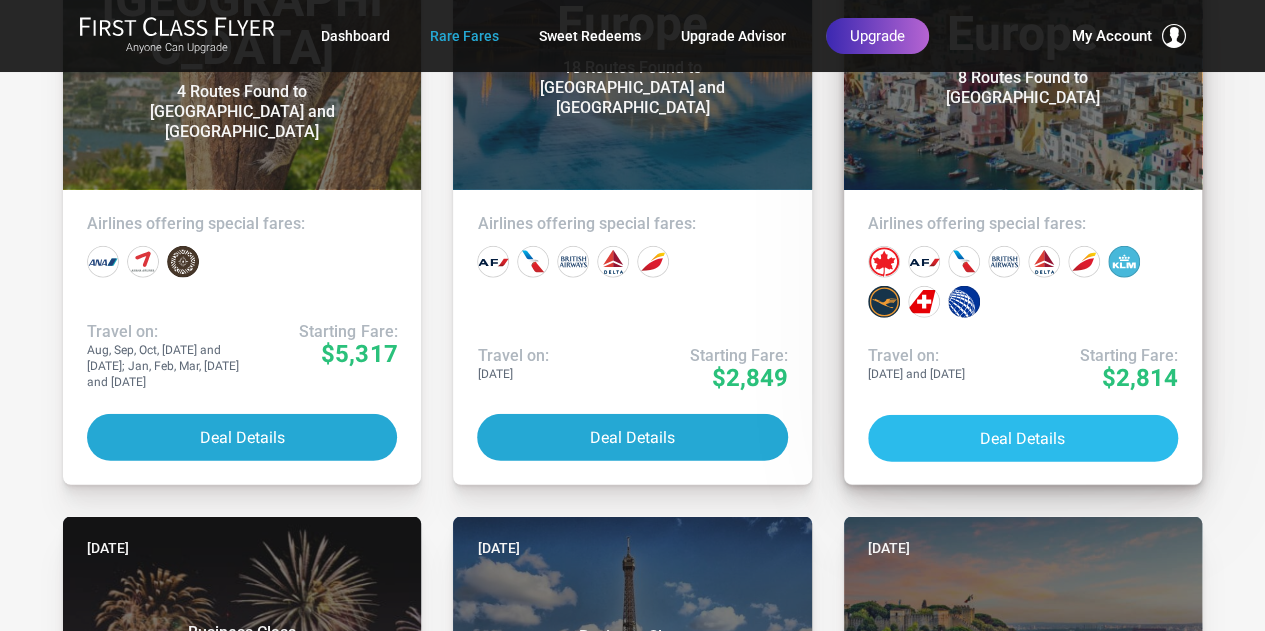 click on "Deal Details" at bounding box center (1023, 438) 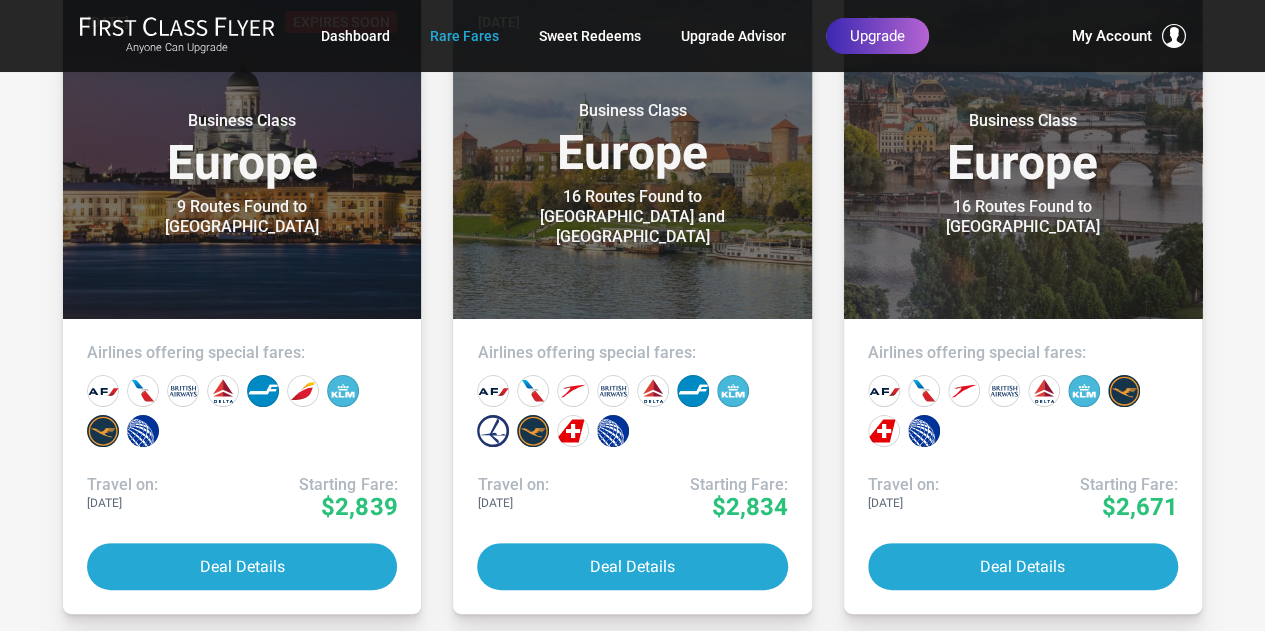 scroll, scrollTop: 3849, scrollLeft: 0, axis: vertical 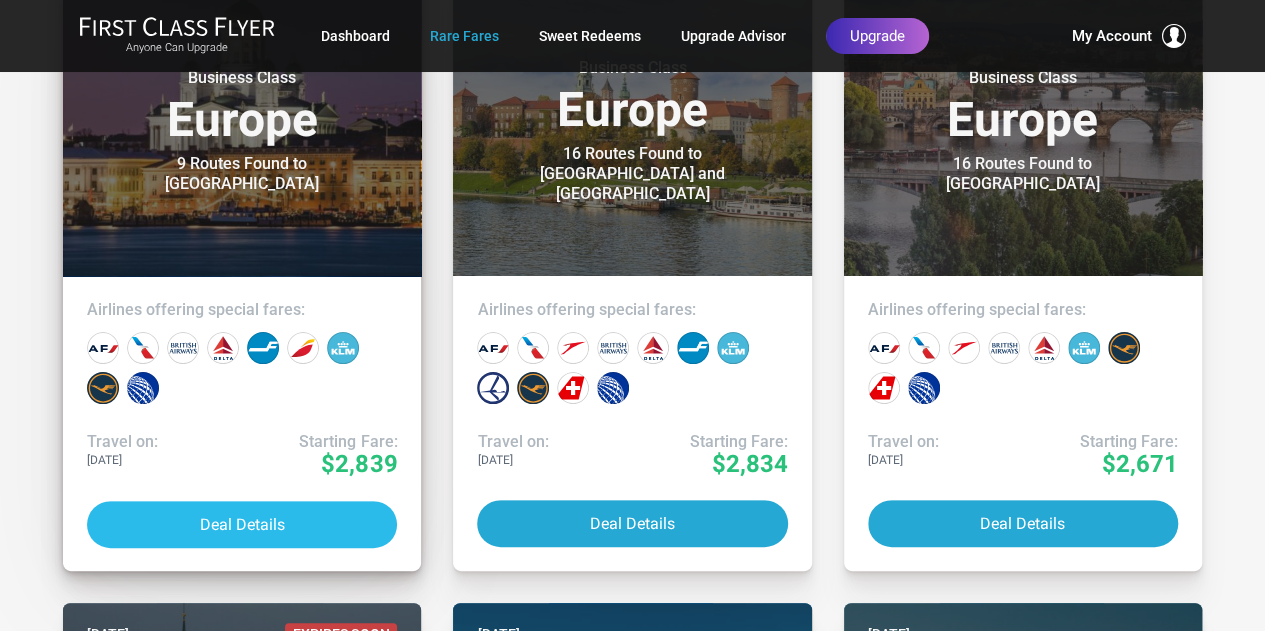 click on "Deal Details" at bounding box center [242, 524] 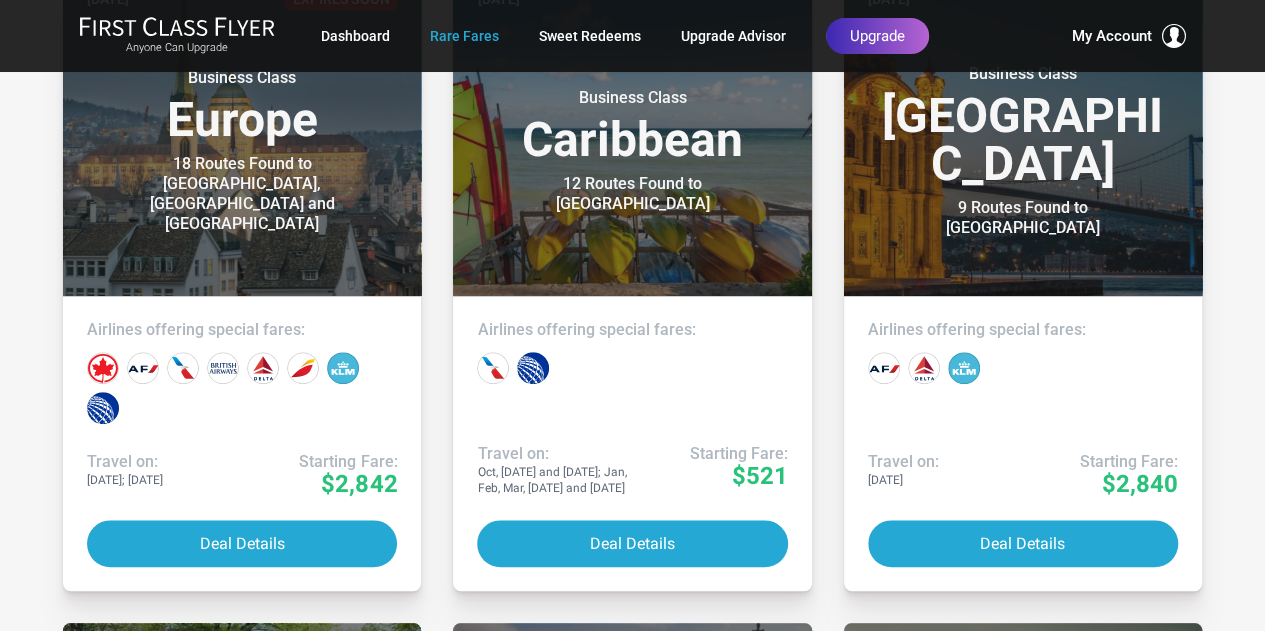 scroll, scrollTop: 4506, scrollLeft: 0, axis: vertical 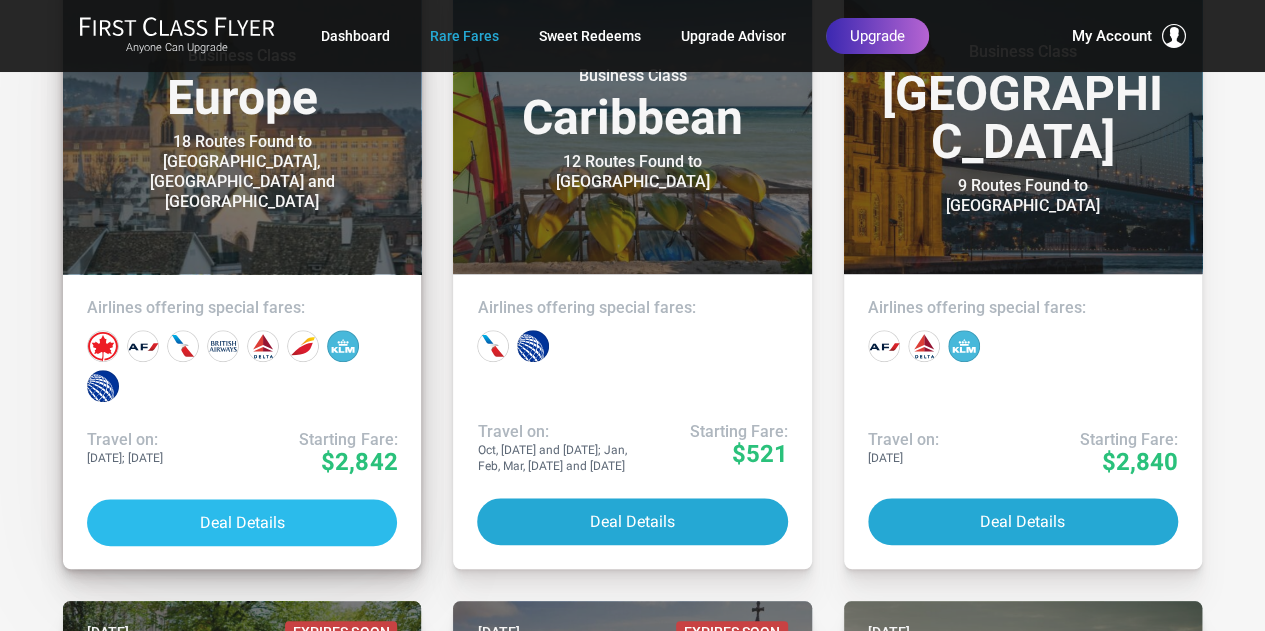 click on "Deal Details" at bounding box center (242, 522) 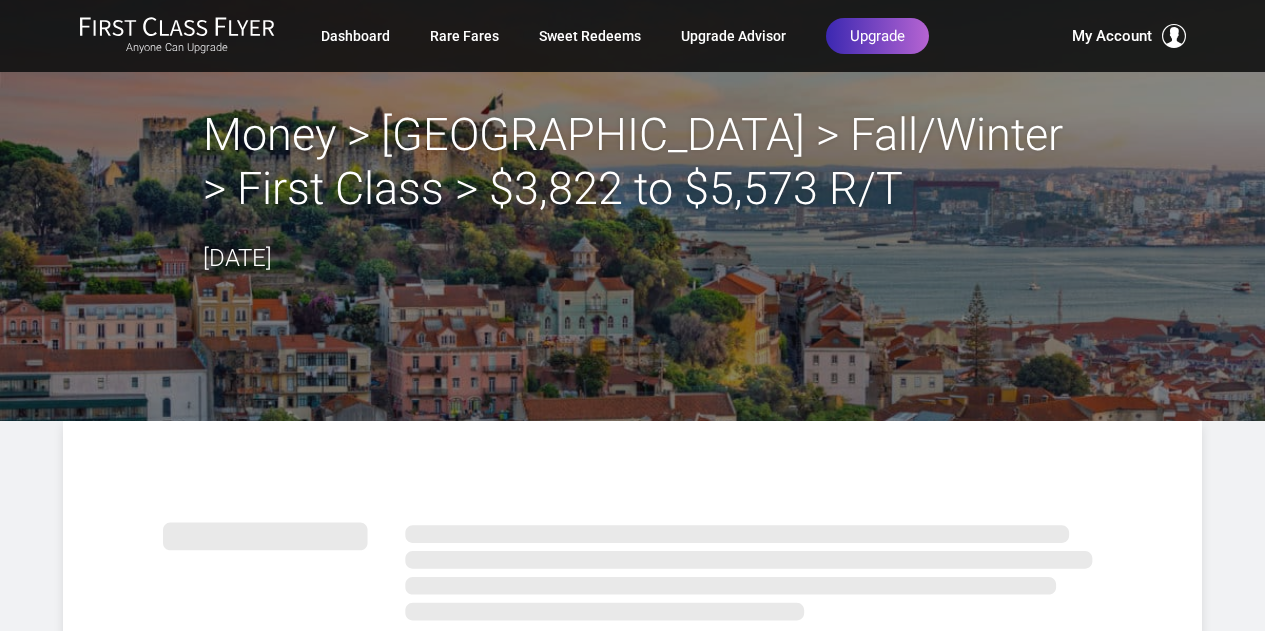 scroll, scrollTop: 0, scrollLeft: 0, axis: both 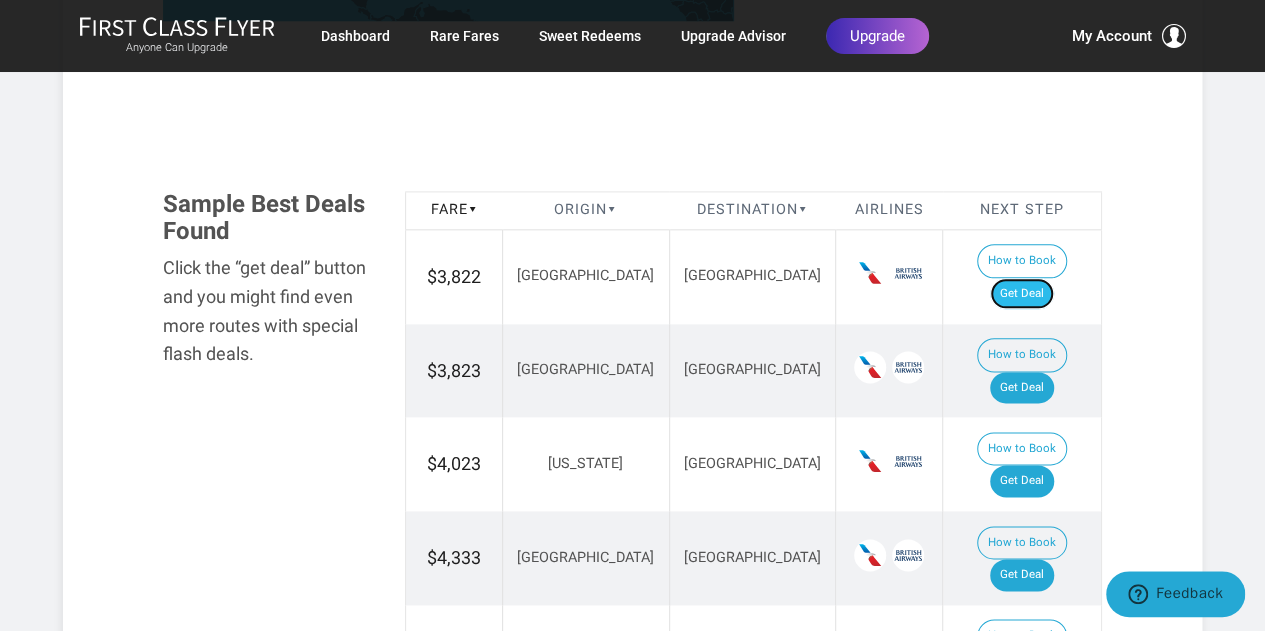 click on "Get Deal" at bounding box center (1022, 294) 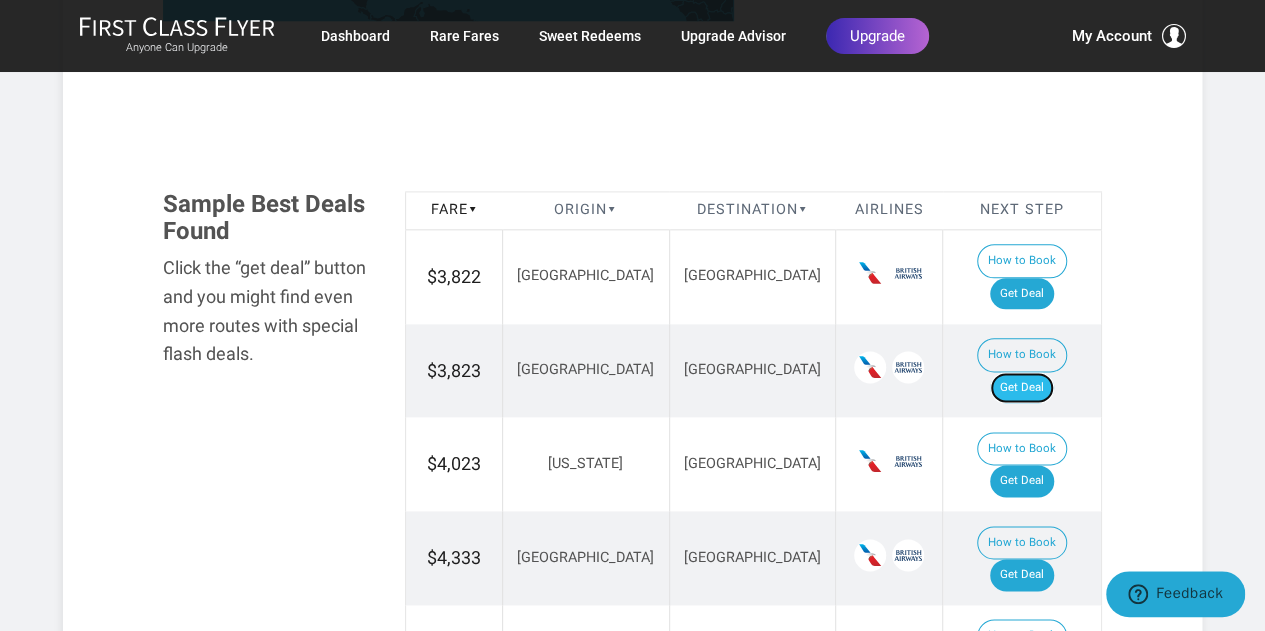 click on "Get Deal" at bounding box center (1022, 388) 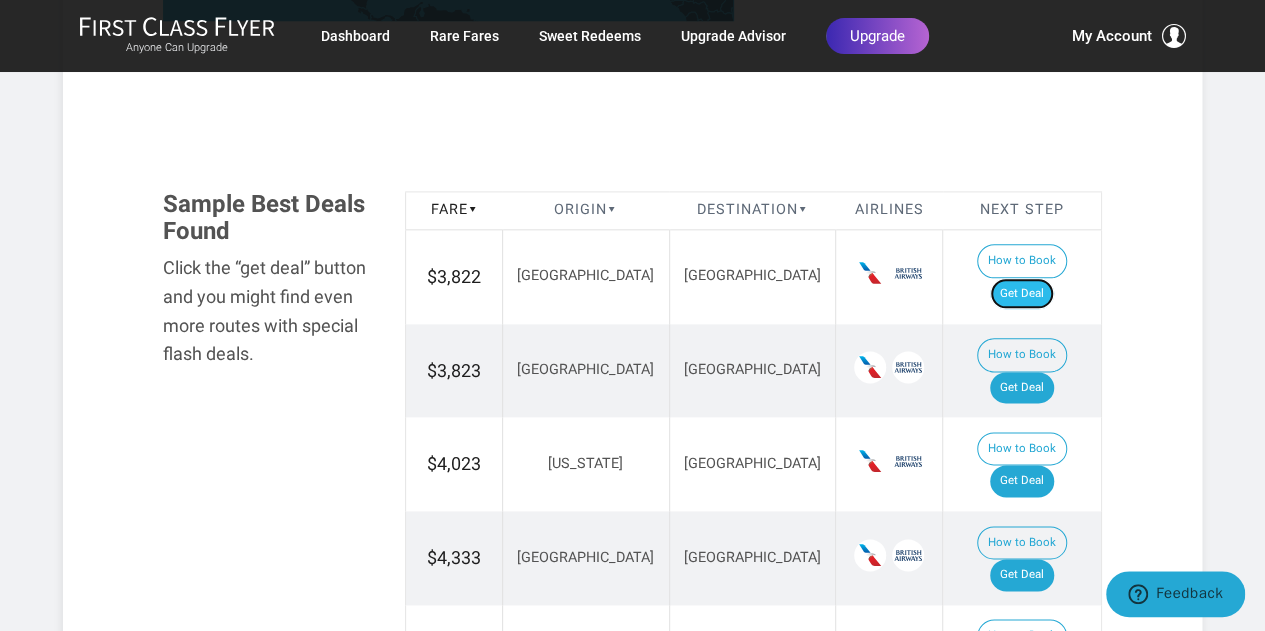click on "Get Deal" at bounding box center [1022, 294] 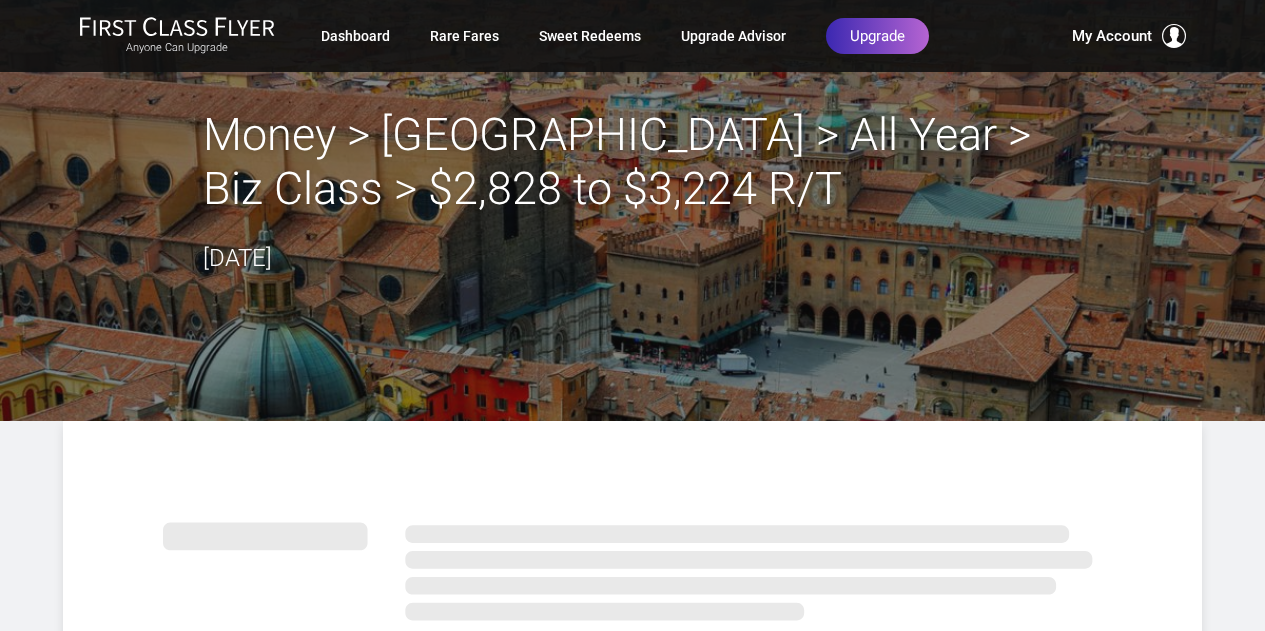 scroll, scrollTop: 0, scrollLeft: 0, axis: both 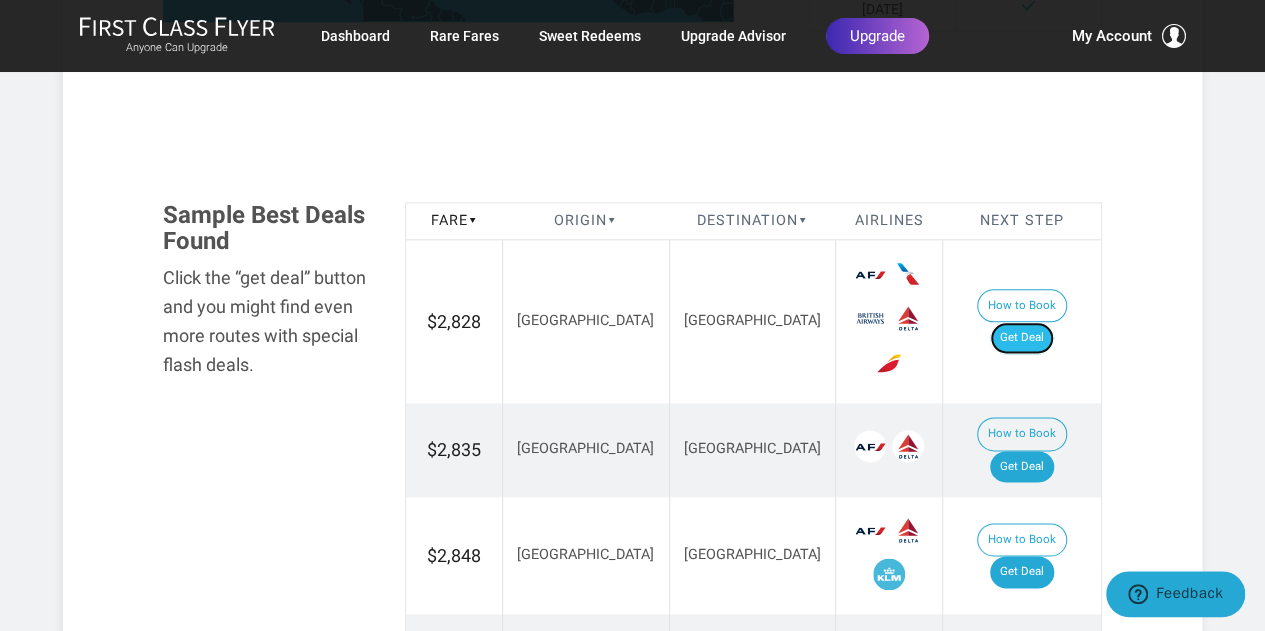click on "Get Deal" at bounding box center [1022, 338] 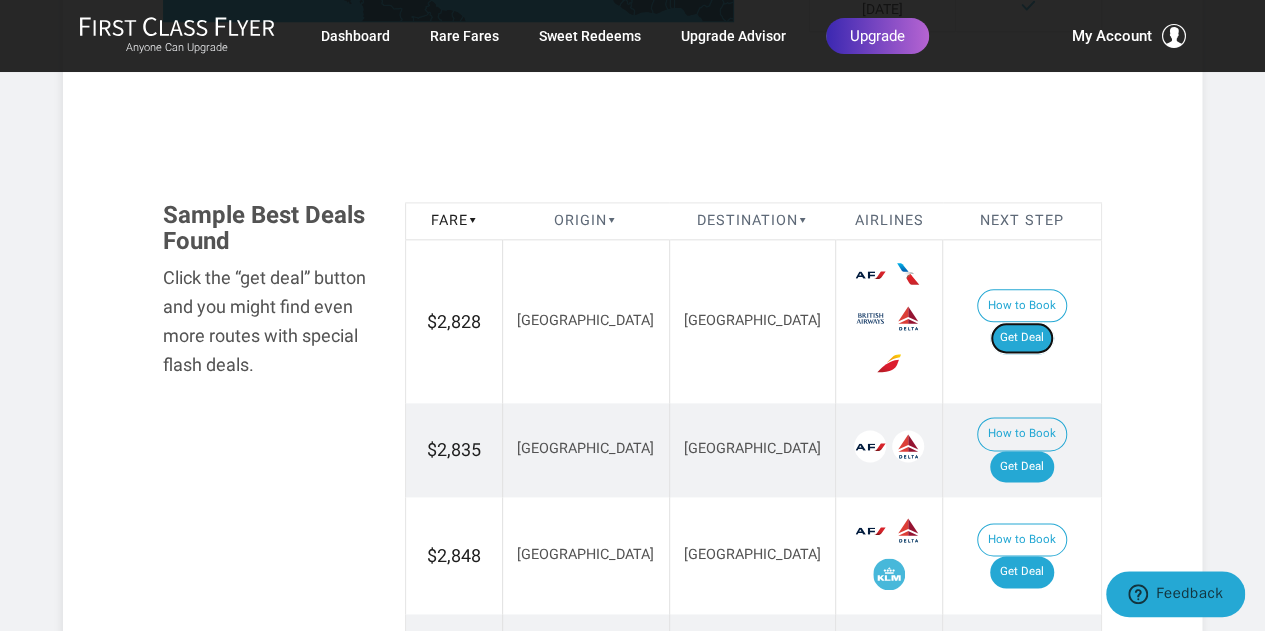 scroll, scrollTop: 1240, scrollLeft: 0, axis: vertical 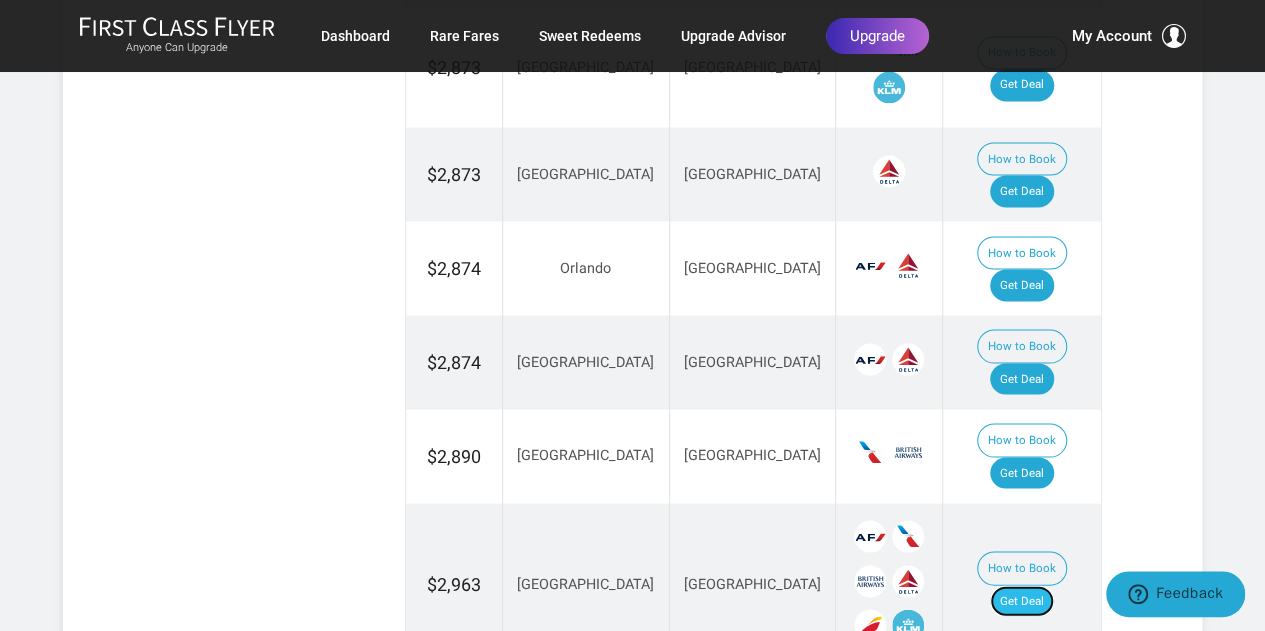 click on "Get Deal" at bounding box center (1022, 601) 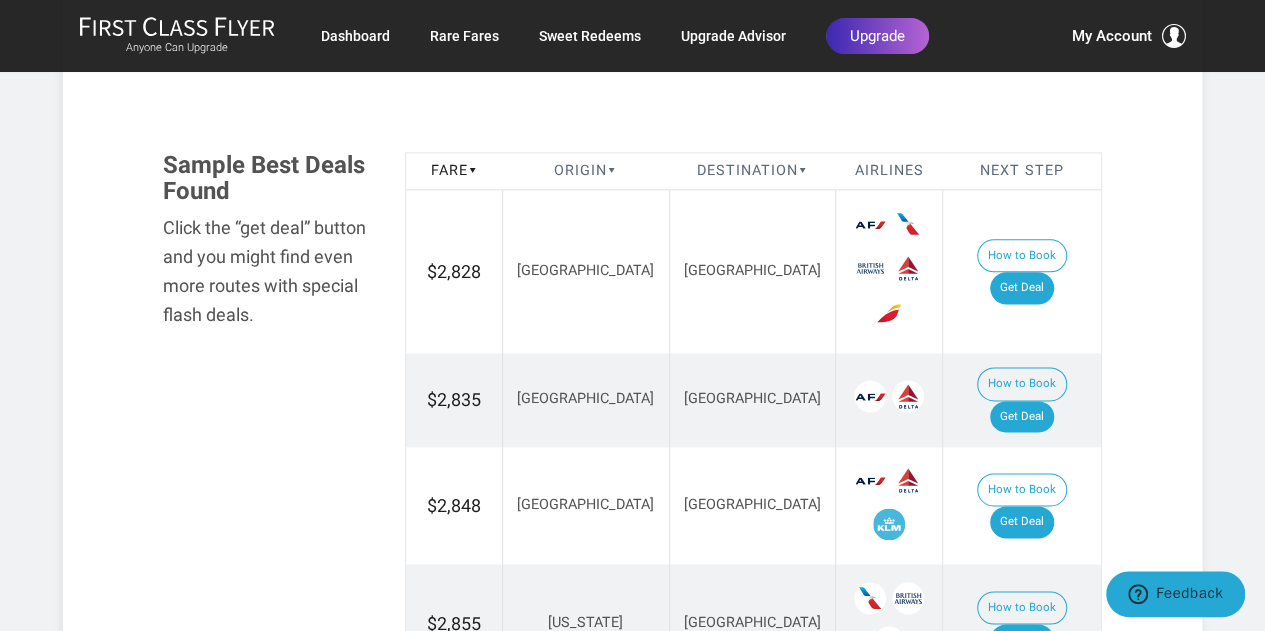 scroll, scrollTop: 1192, scrollLeft: 0, axis: vertical 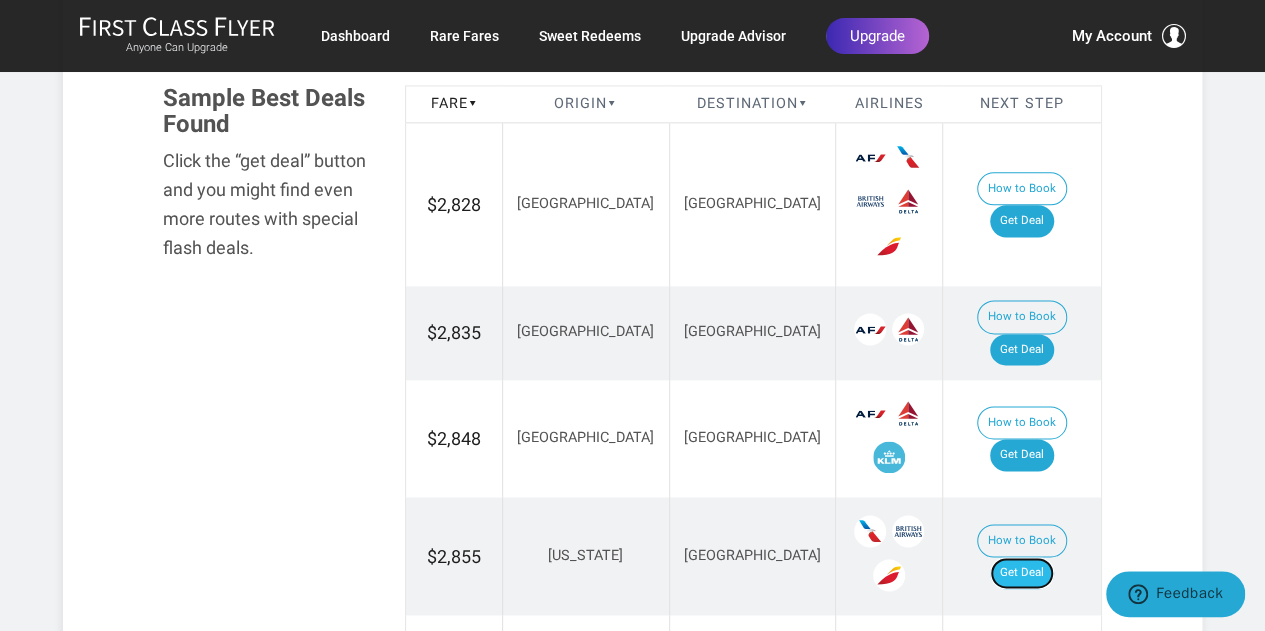 click on "Get Deal" at bounding box center [1022, 573] 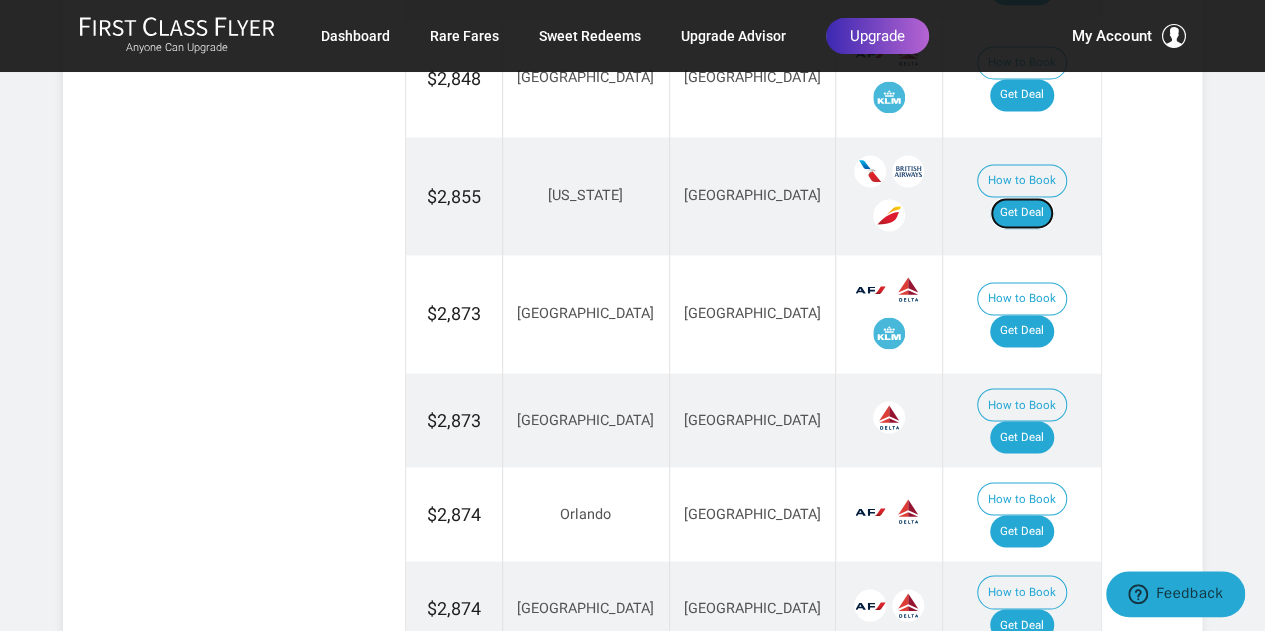 scroll, scrollTop: 1352, scrollLeft: 0, axis: vertical 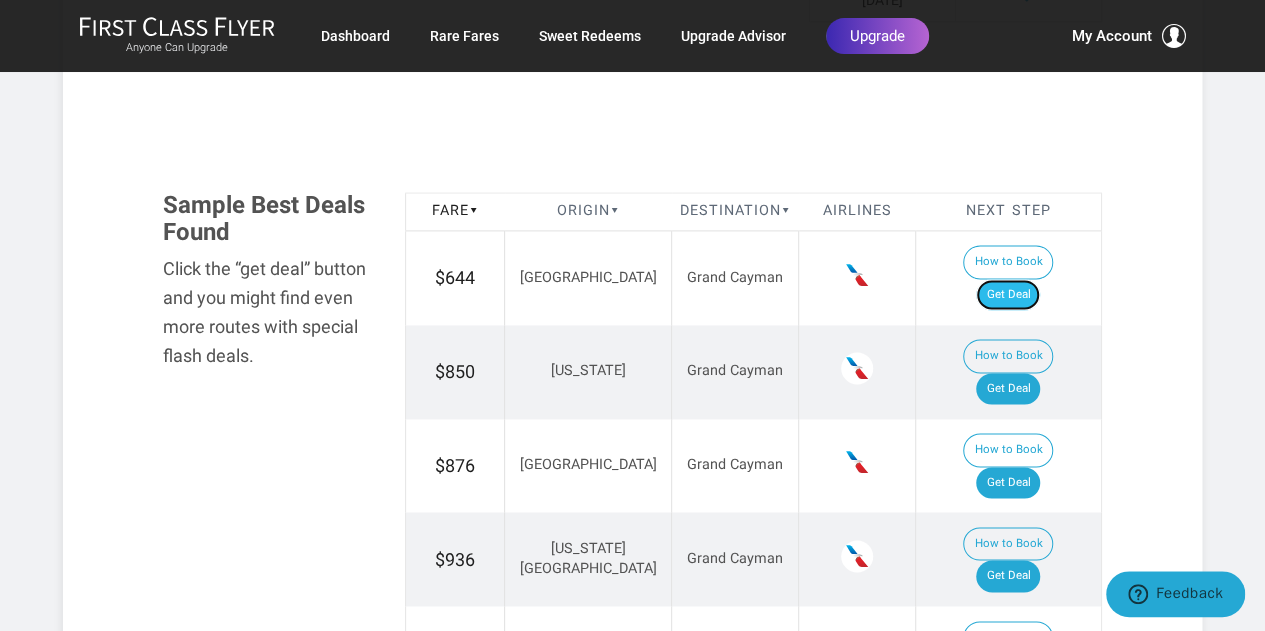 click on "Get Deal" at bounding box center [1008, 295] 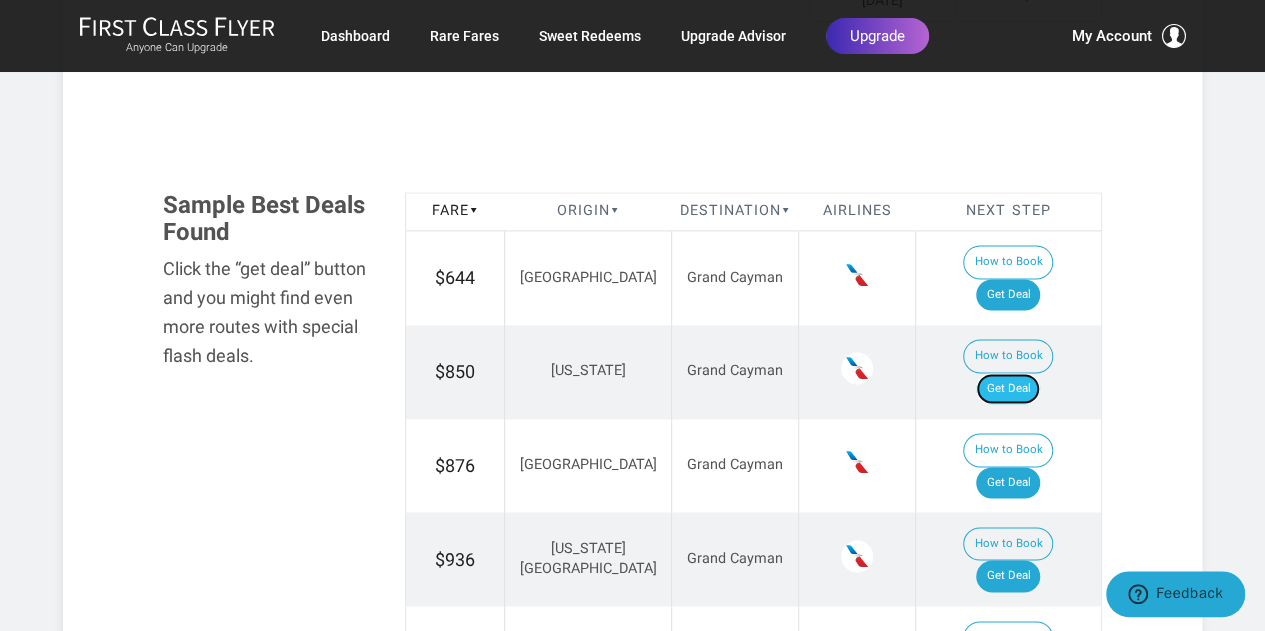click on "Get Deal" at bounding box center [1008, 389] 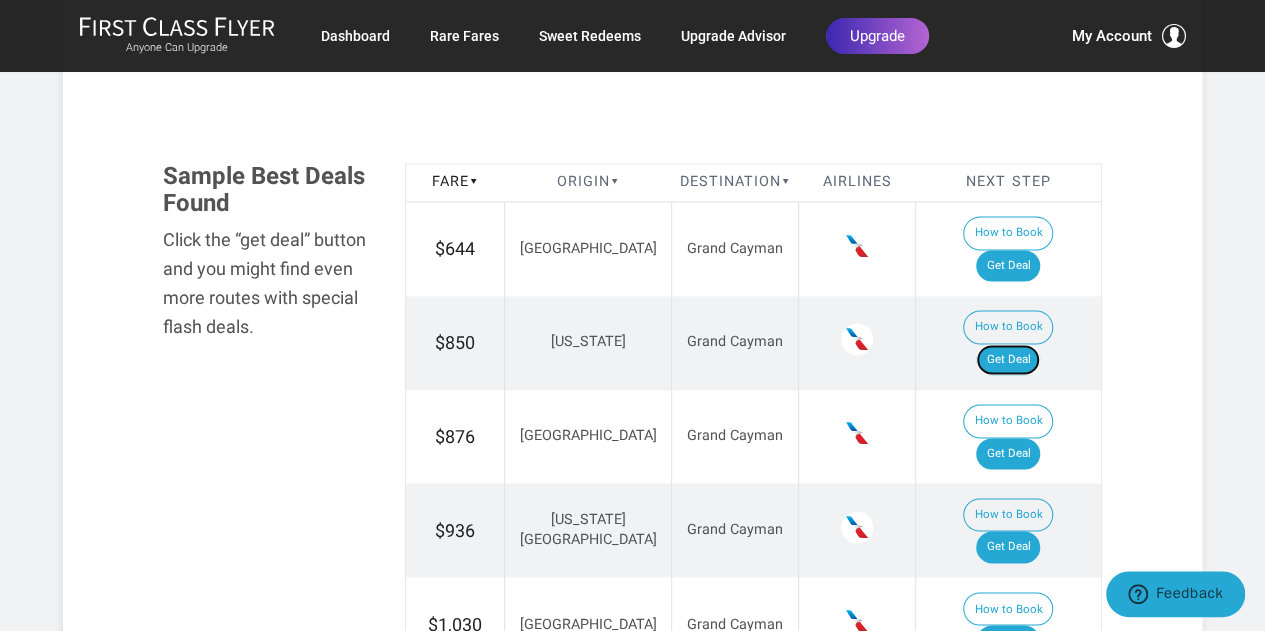 scroll, scrollTop: 1339, scrollLeft: 0, axis: vertical 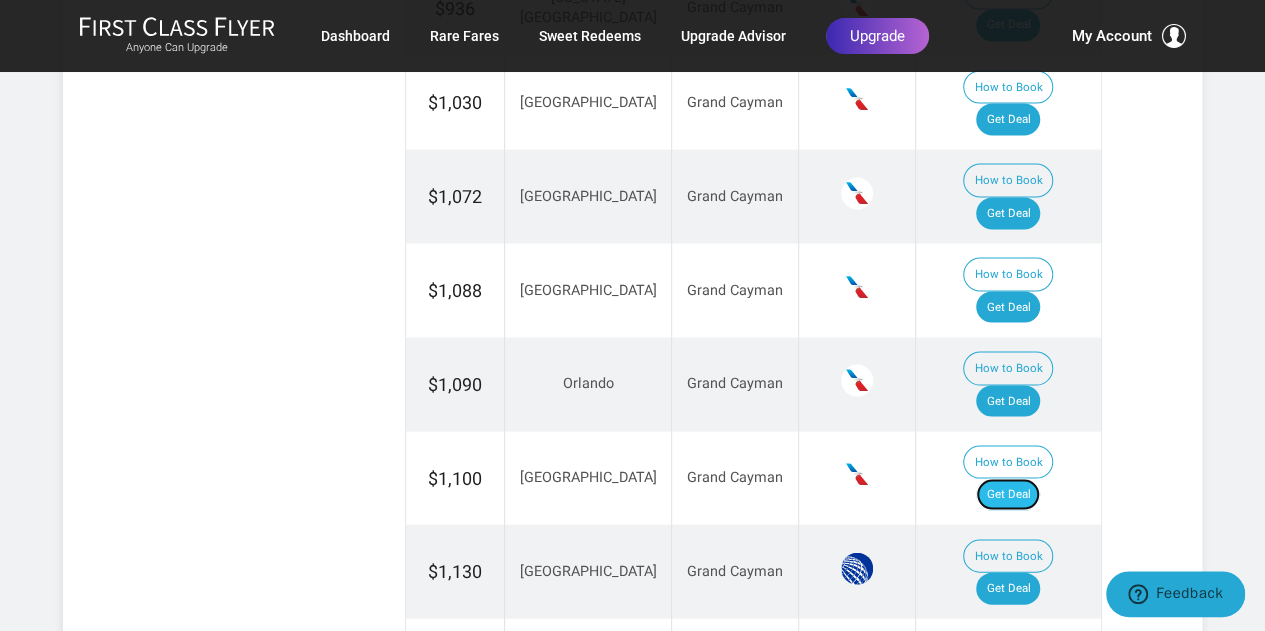 click on "Get Deal" at bounding box center [1008, 494] 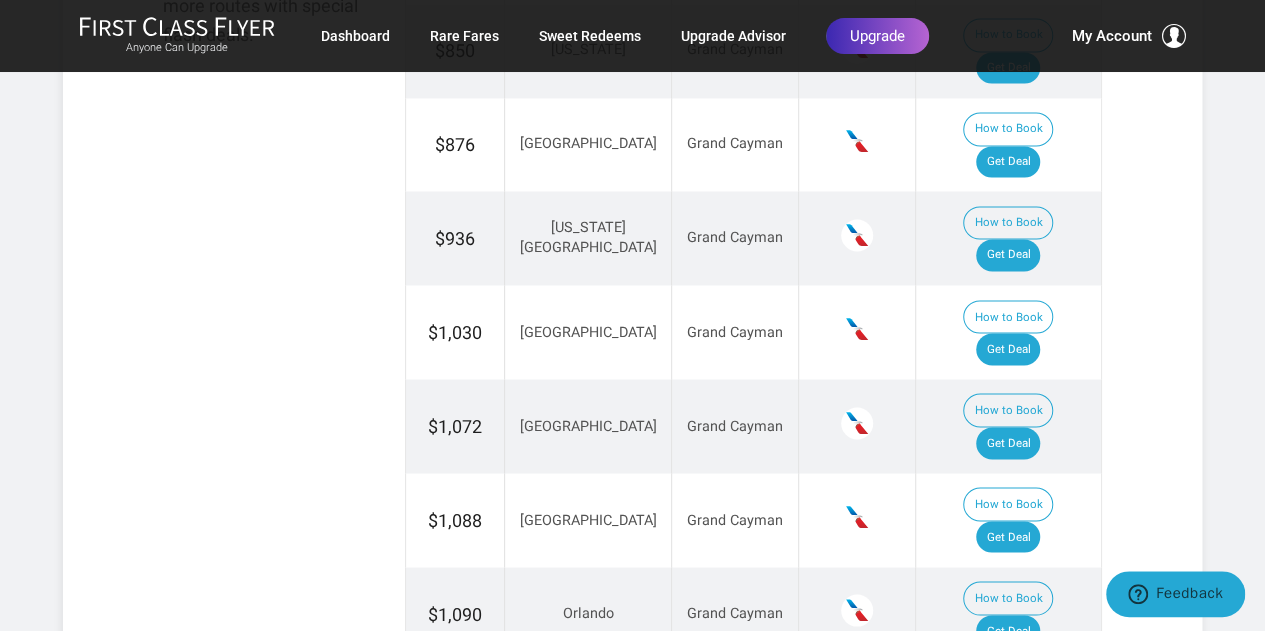 scroll, scrollTop: 1512, scrollLeft: 0, axis: vertical 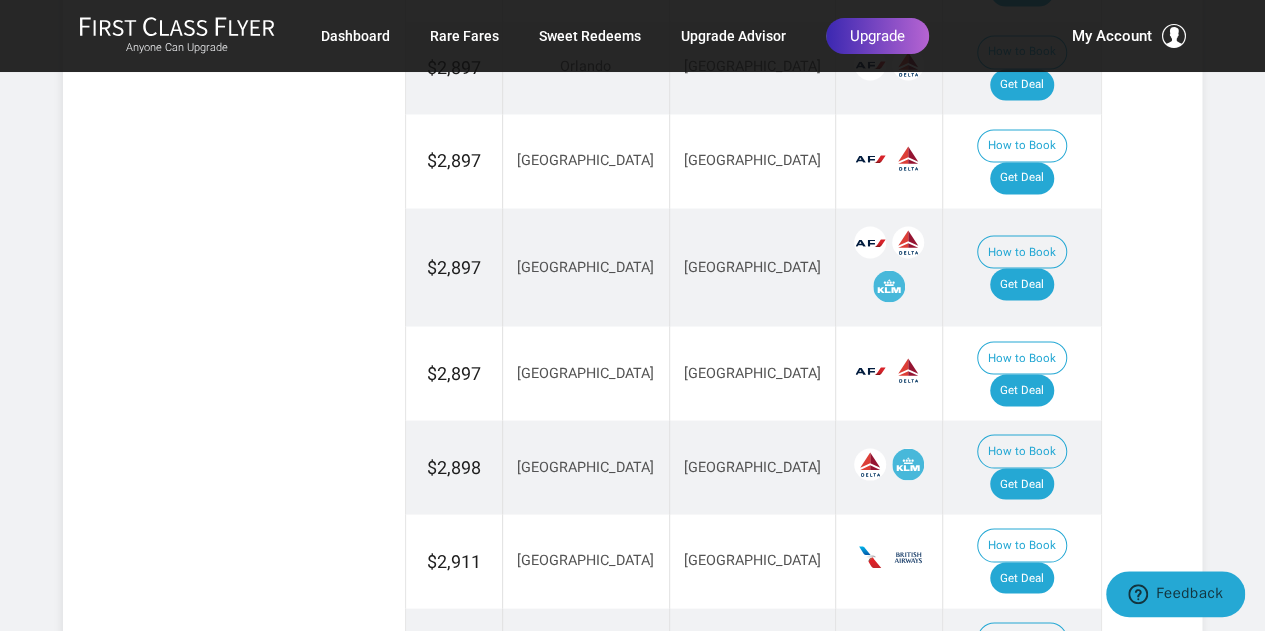 drag, startPoint x: 0, startPoint y: 0, endPoint x: 1274, endPoint y: 283, distance: 1305.0536 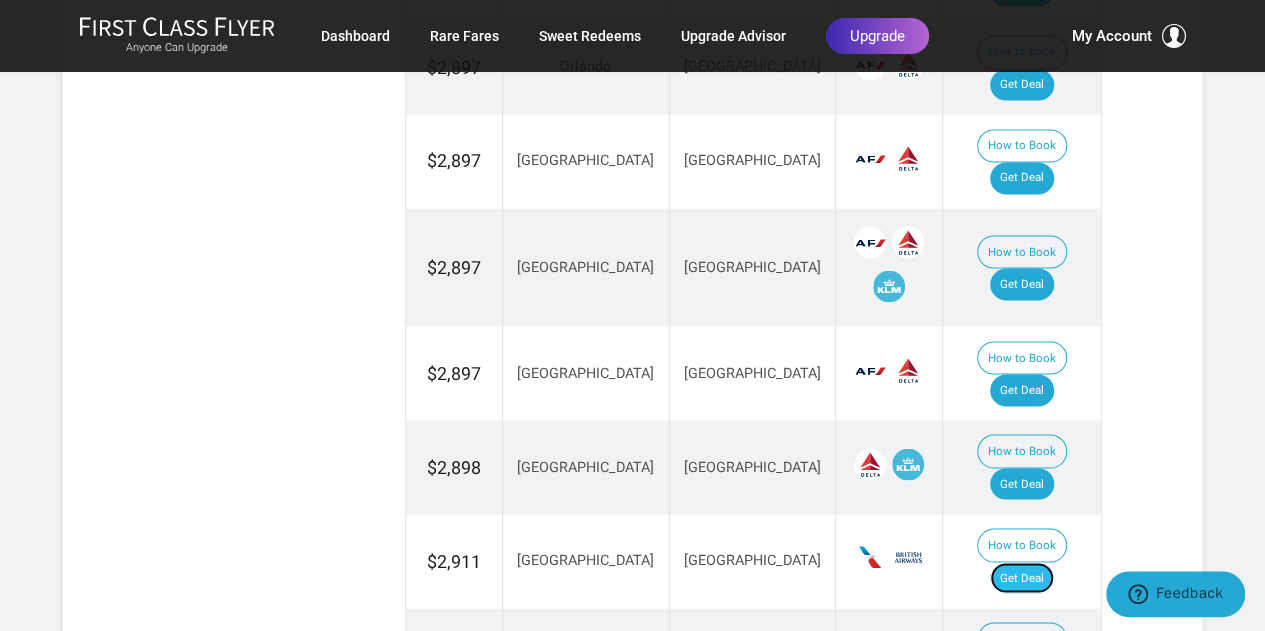 click on "Get Deal" at bounding box center (1022, 578) 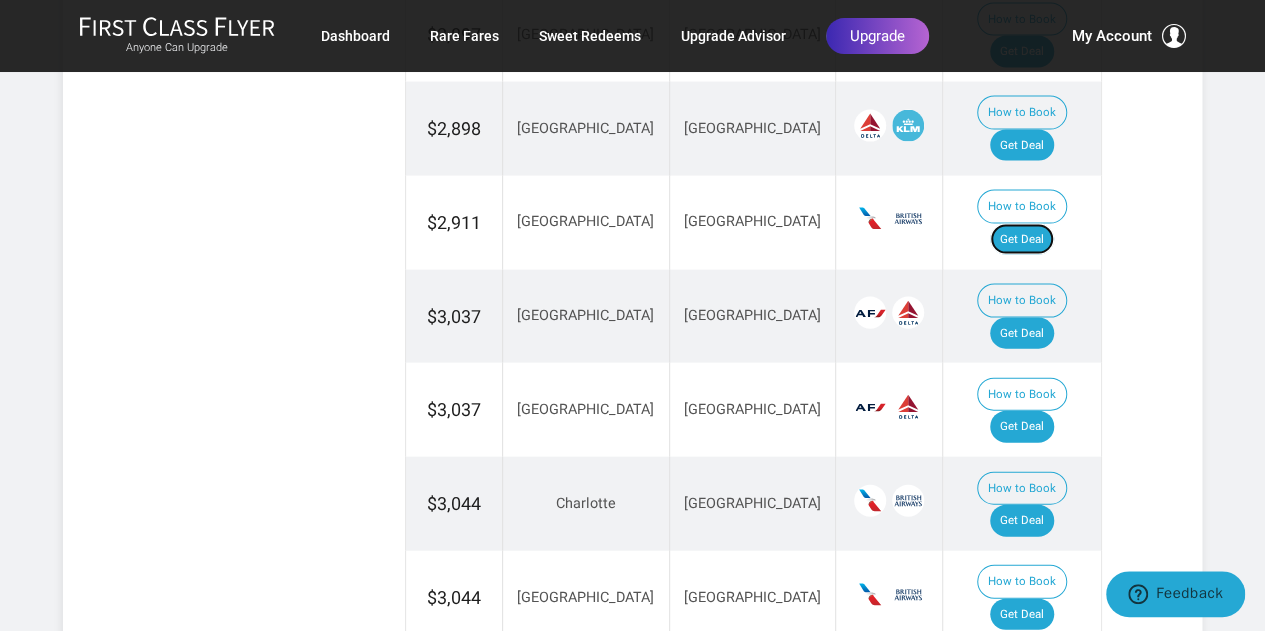scroll, scrollTop: 2098, scrollLeft: 0, axis: vertical 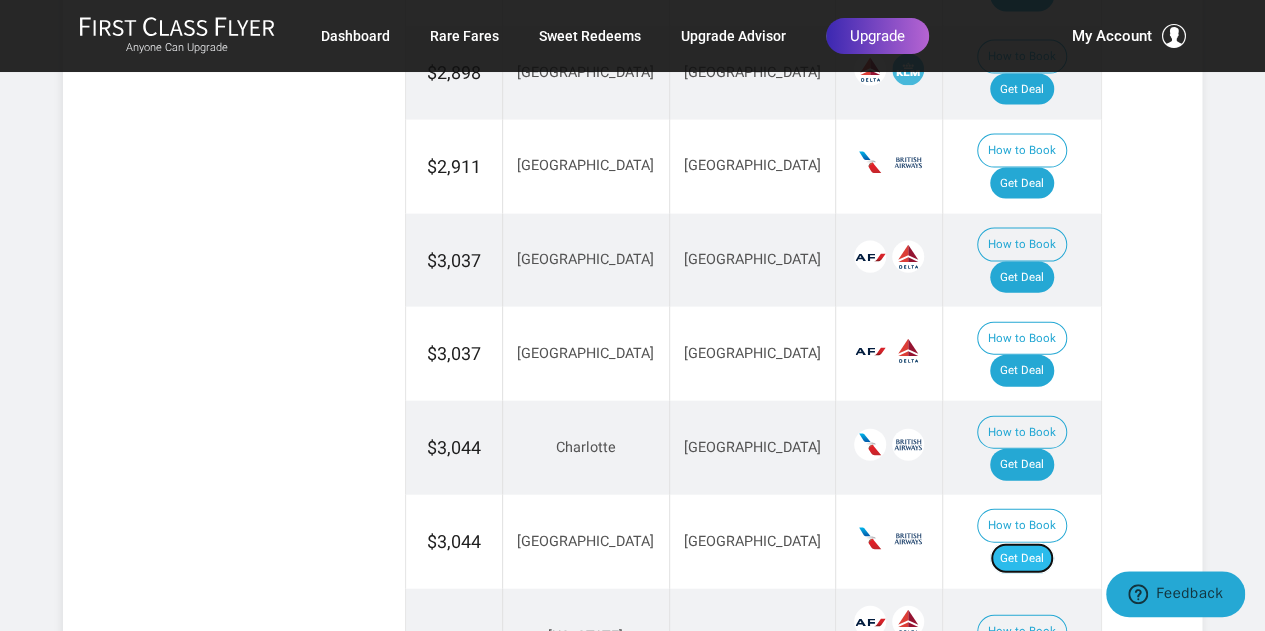click on "Get Deal" at bounding box center [1022, 559] 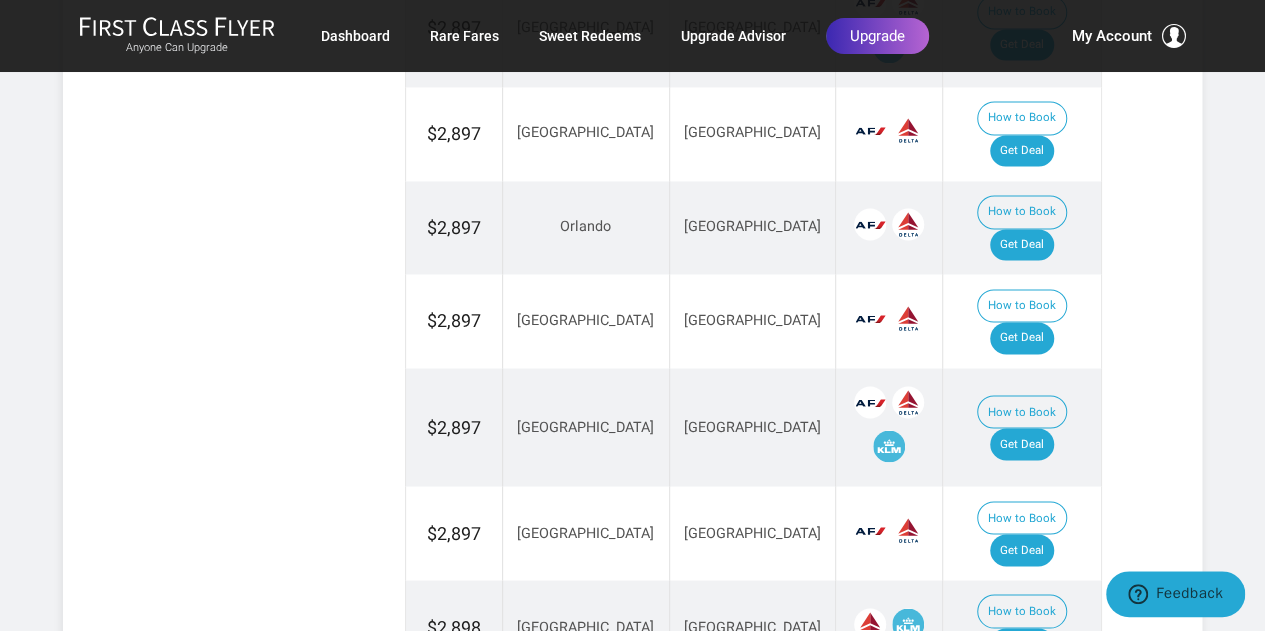 scroll, scrollTop: 994, scrollLeft: 0, axis: vertical 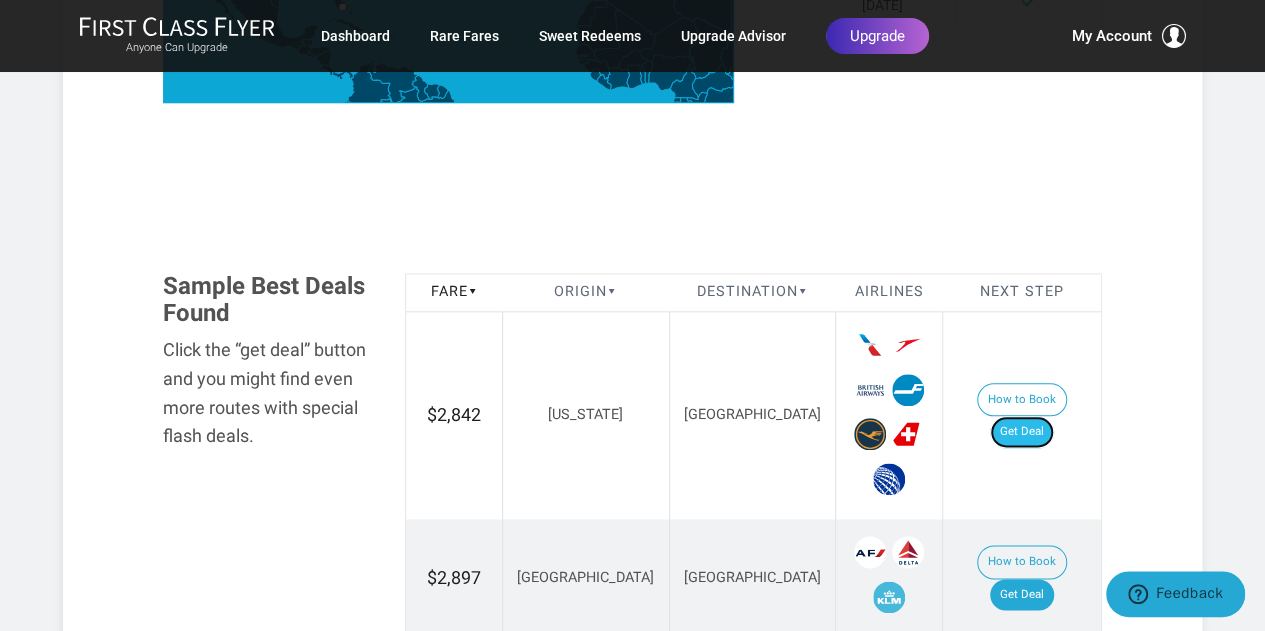 click on "Get Deal" at bounding box center [1022, 432] 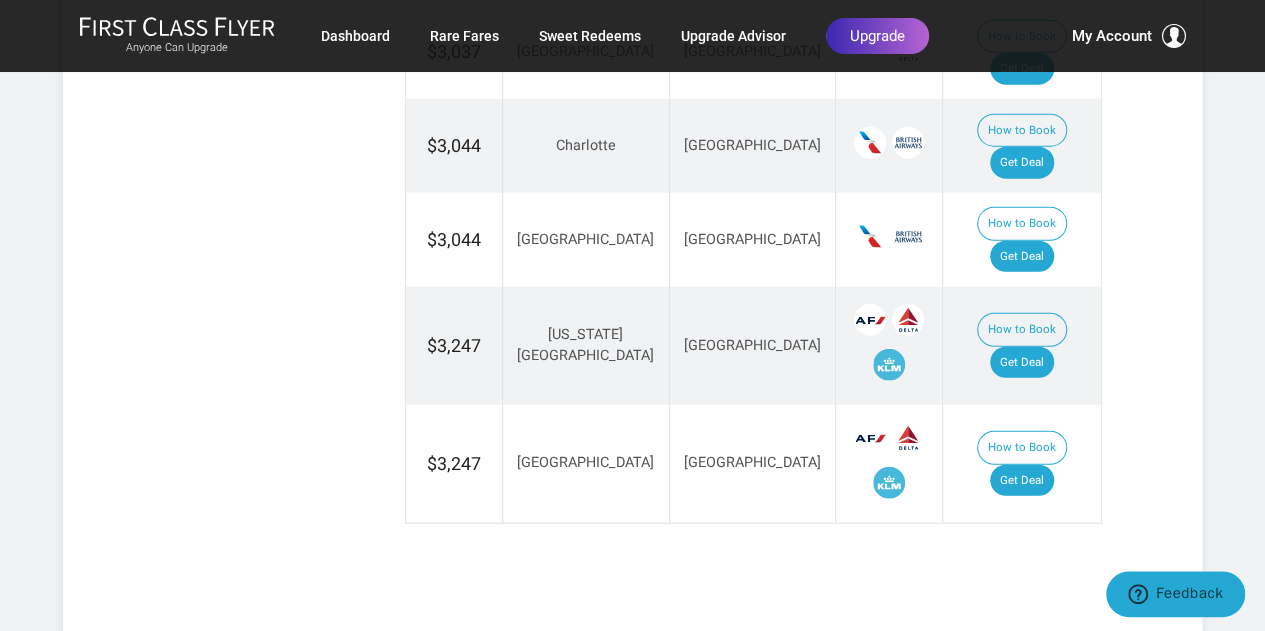 scroll, scrollTop: 2428, scrollLeft: 0, axis: vertical 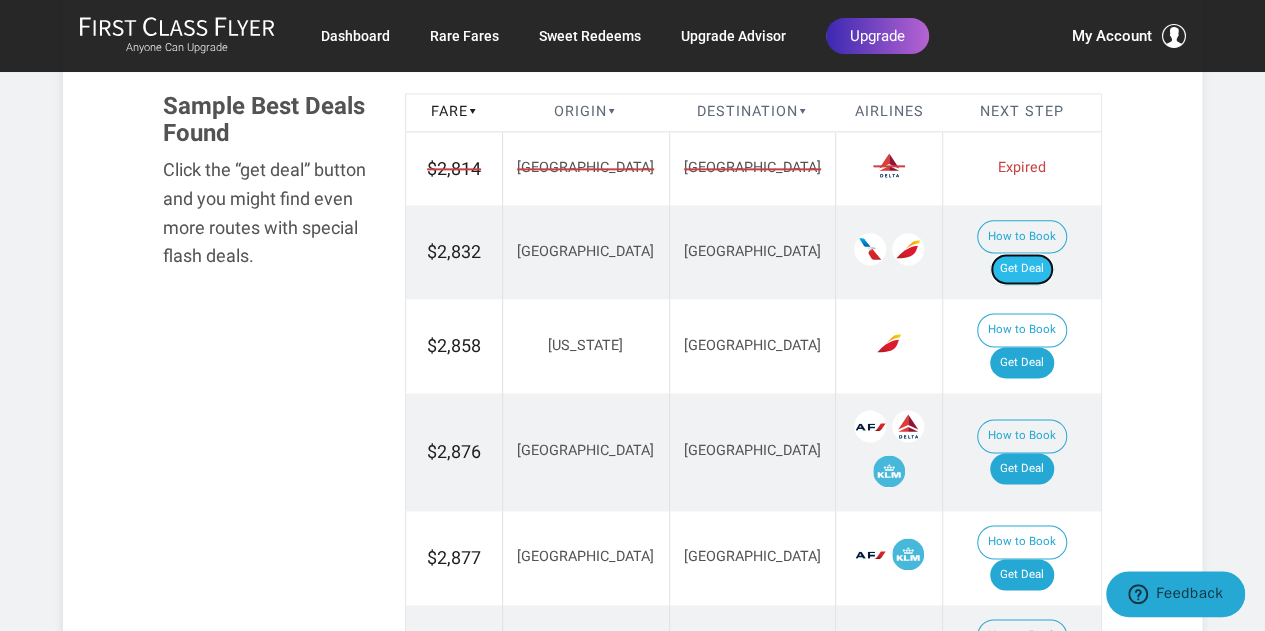click on "Get Deal" at bounding box center (1022, 269) 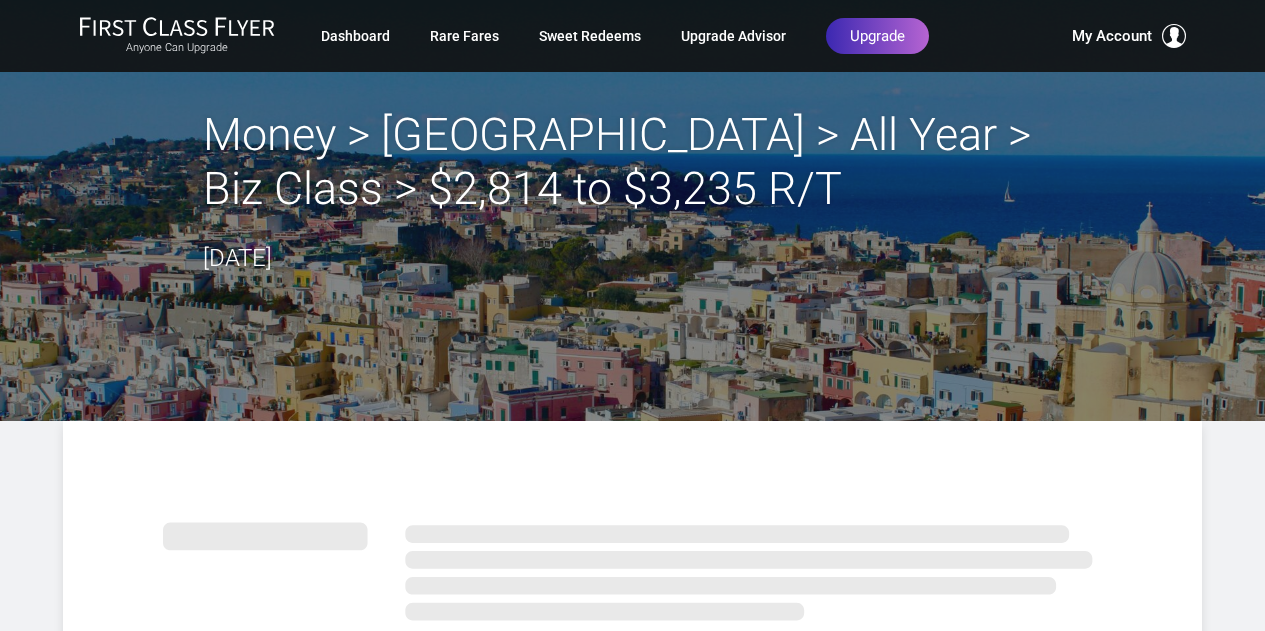 scroll, scrollTop: 0, scrollLeft: 0, axis: both 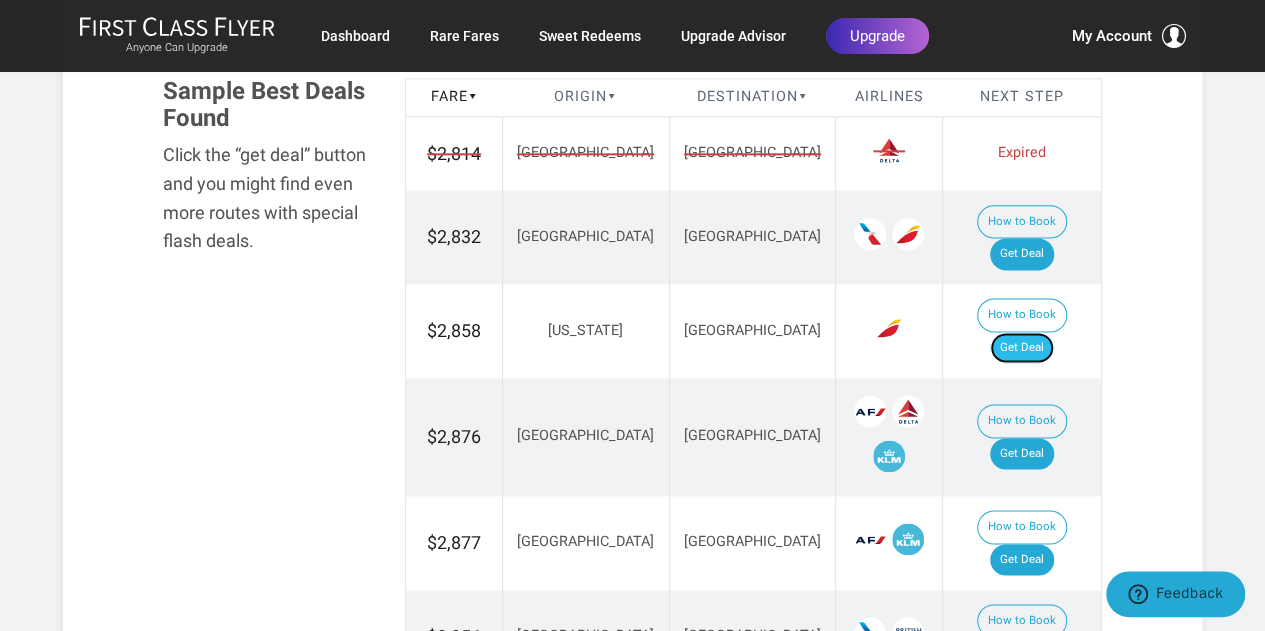 click on "Get Deal" at bounding box center (1022, 348) 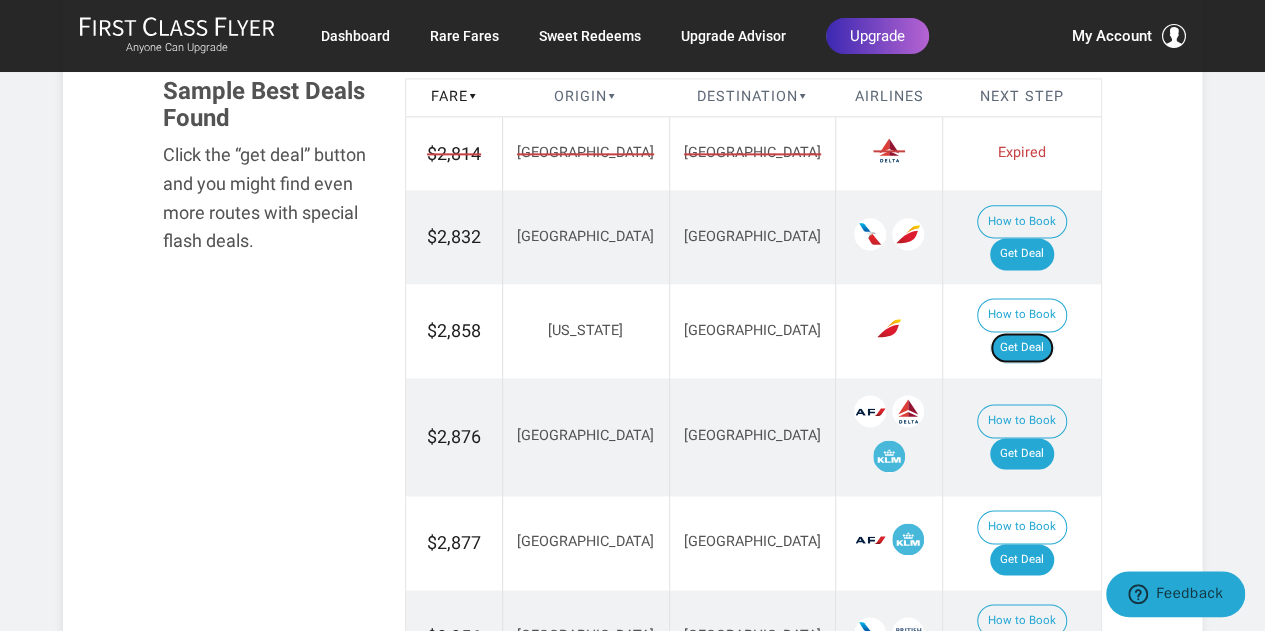 scroll, scrollTop: 1296, scrollLeft: 0, axis: vertical 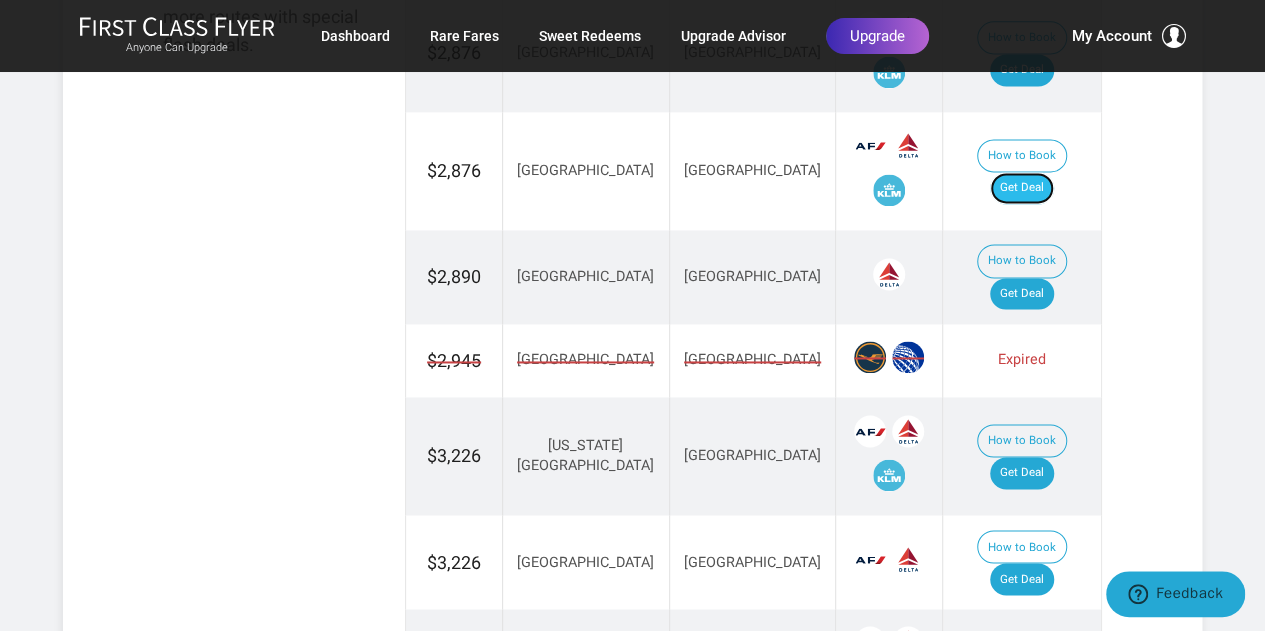 click on "Get Deal" at bounding box center [1022, 188] 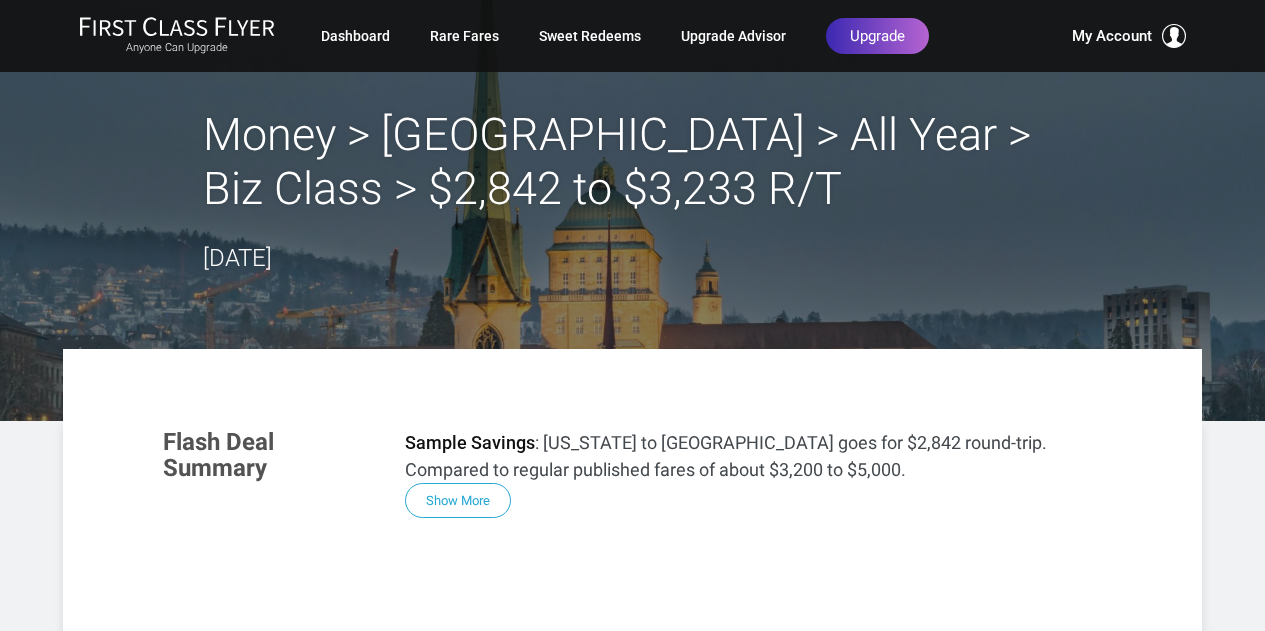 scroll, scrollTop: 0, scrollLeft: 0, axis: both 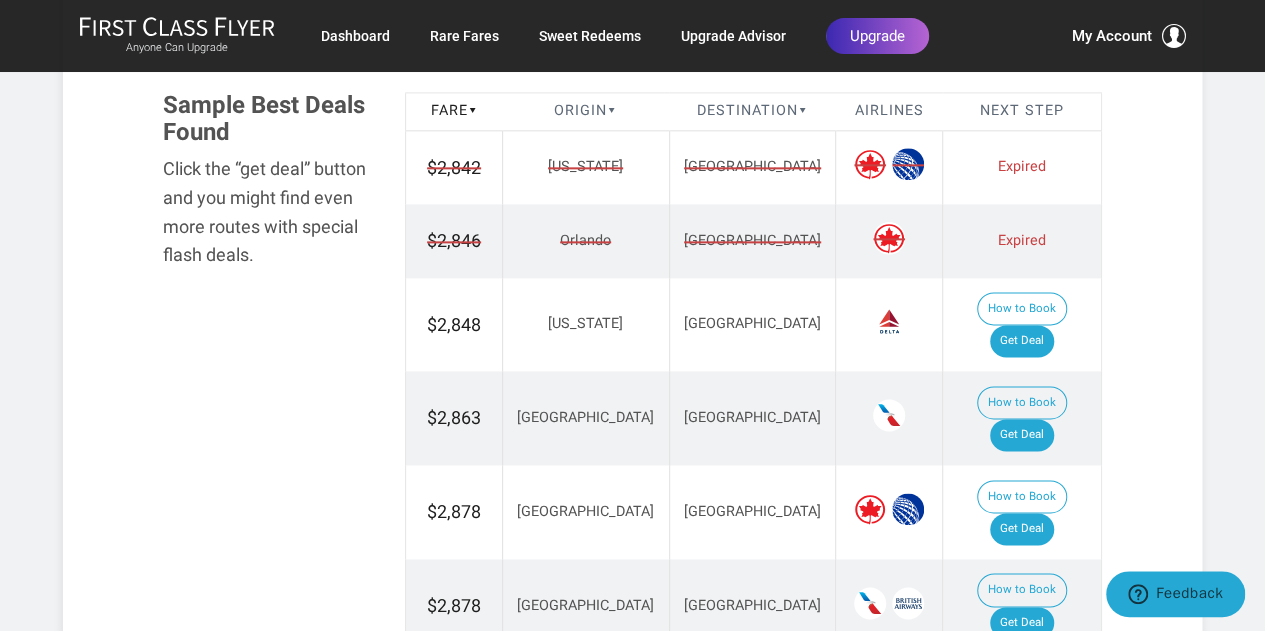 click on "Money > [GEOGRAPHIC_DATA] > All Year > Biz Class > $2,842 to $3,233 R/T
[DATE]
Flash Deal Summary   Sample Savings : [US_STATE] to [GEOGRAPHIC_DATA] goes for $2,842 round-trip. Compared to regular published fares of about $3,200 to $5,000. Show More    Example Deal Routes   If you can, follow the deal…       From  [GEOGRAPHIC_DATA]             [US_STATE]       [GEOGRAPHIC_DATA]       [GEOGRAPHIC_DATA]       [GEOGRAPHIC_DATA]       [GEOGRAPHIC_DATA]       [GEOGRAPHIC_DATA]       [GEOGRAPHIC_DATA]       [GEOGRAPHIC_DATA]       [GEOGRAPHIC_DATA]       [GEOGRAPHIC_DATA]                   To  [GEOGRAPHIC_DATA]             [GEOGRAPHIC_DATA]       [GEOGRAPHIC_DATA]     expired   Zurich                 JavaScript chart by amCharts 3.20.9   Deal Availability   Fly at other times and pay double or triple.       [DATE]   Jan '[DATE]   Mar '26         Sample Best Deals Found   Click the “get deal” button and you might find even more routes with special flash deals.
Fare                             ▾   ▾   ▾       $2,842" at bounding box center (632, 697) 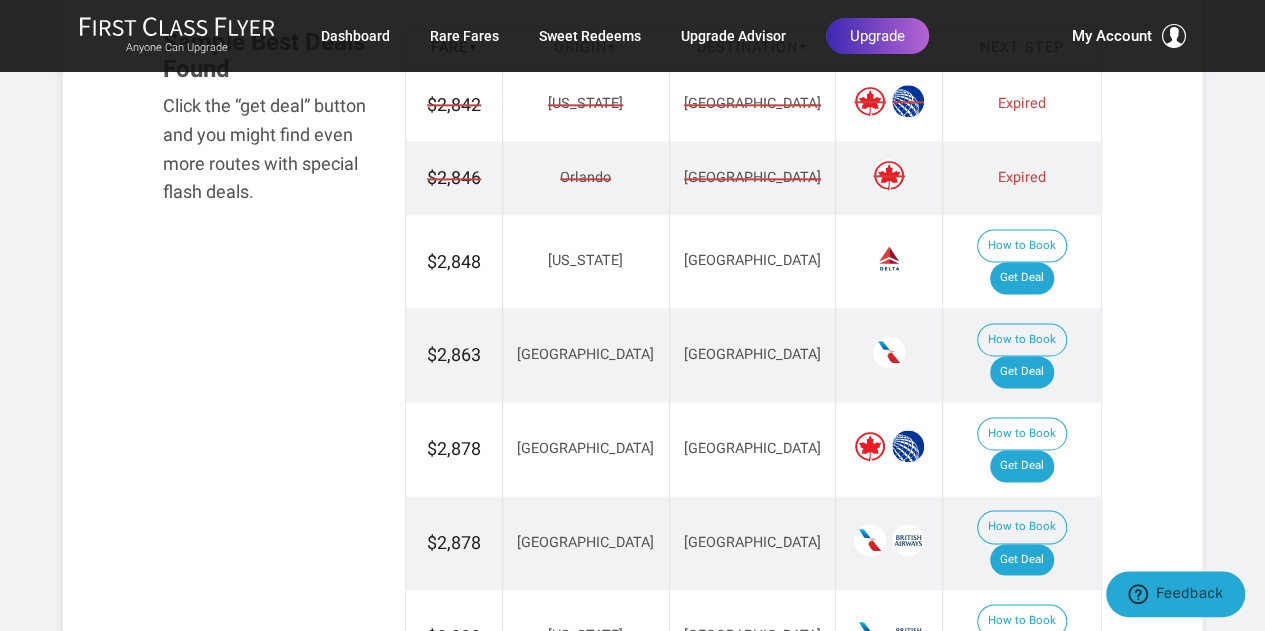 scroll, scrollTop: 1266, scrollLeft: 0, axis: vertical 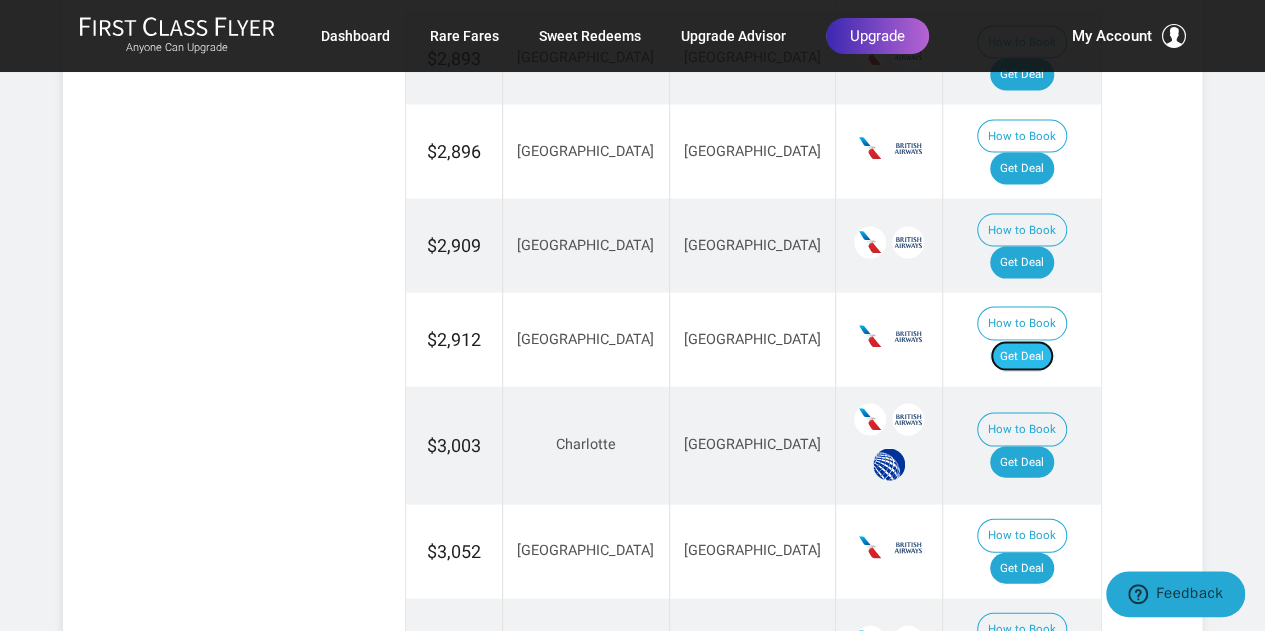click on "Get Deal" at bounding box center [1022, 357] 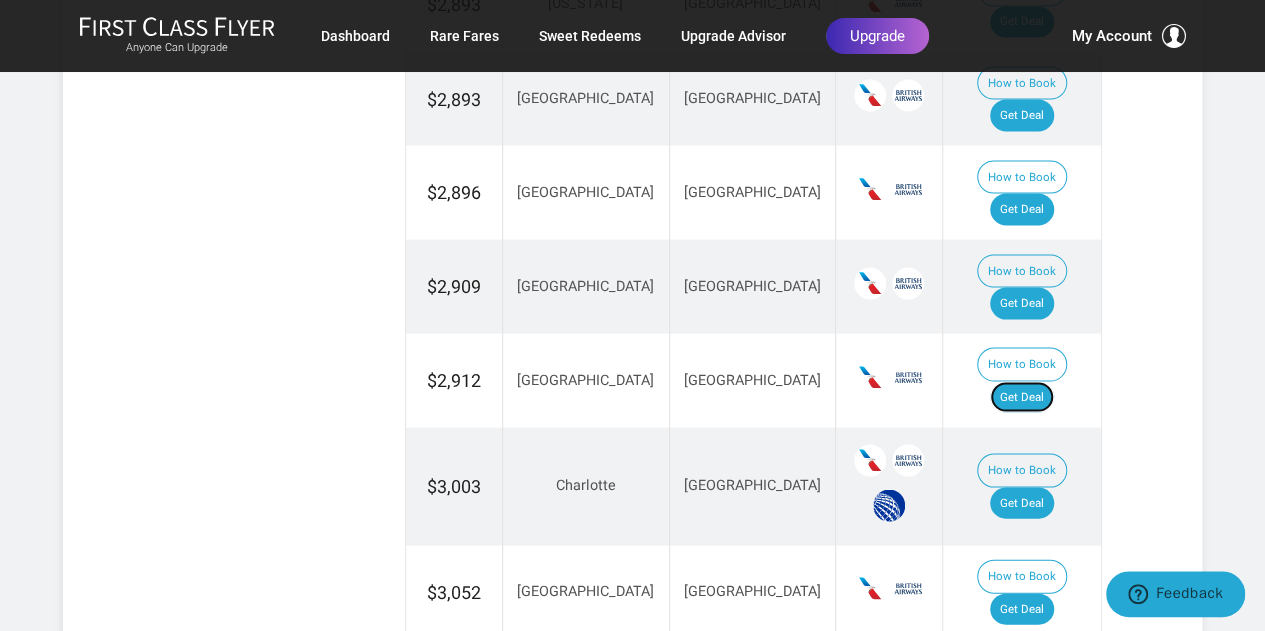 scroll, scrollTop: 1830, scrollLeft: 0, axis: vertical 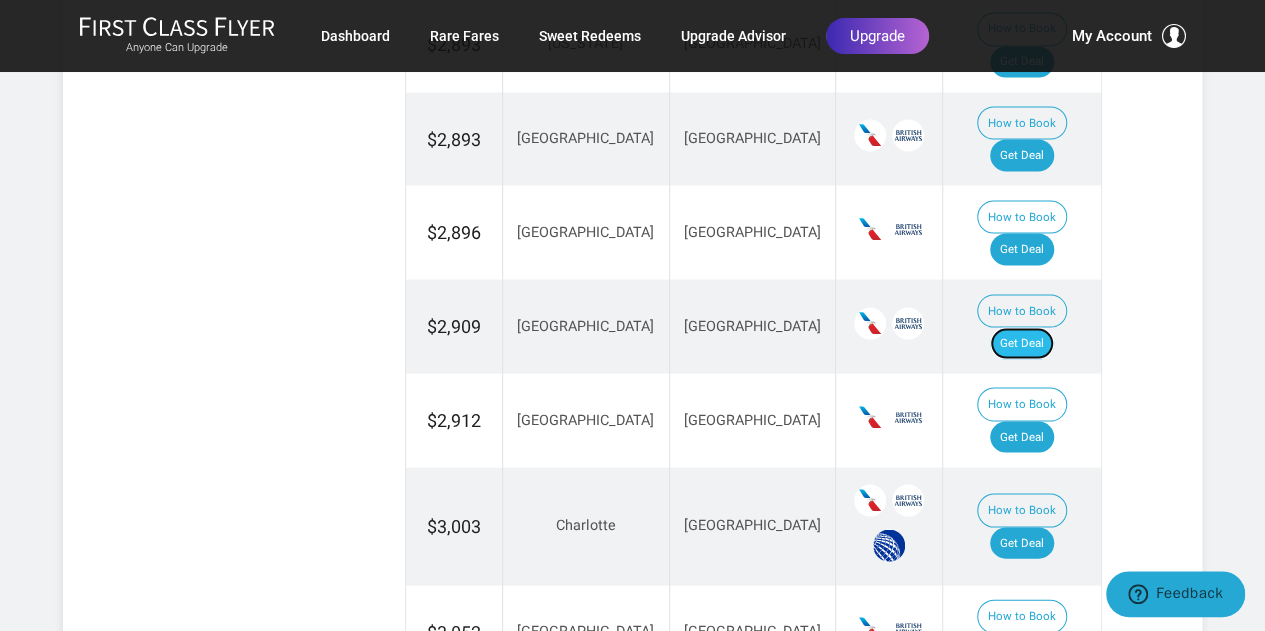 click on "Get Deal" at bounding box center [1022, 343] 